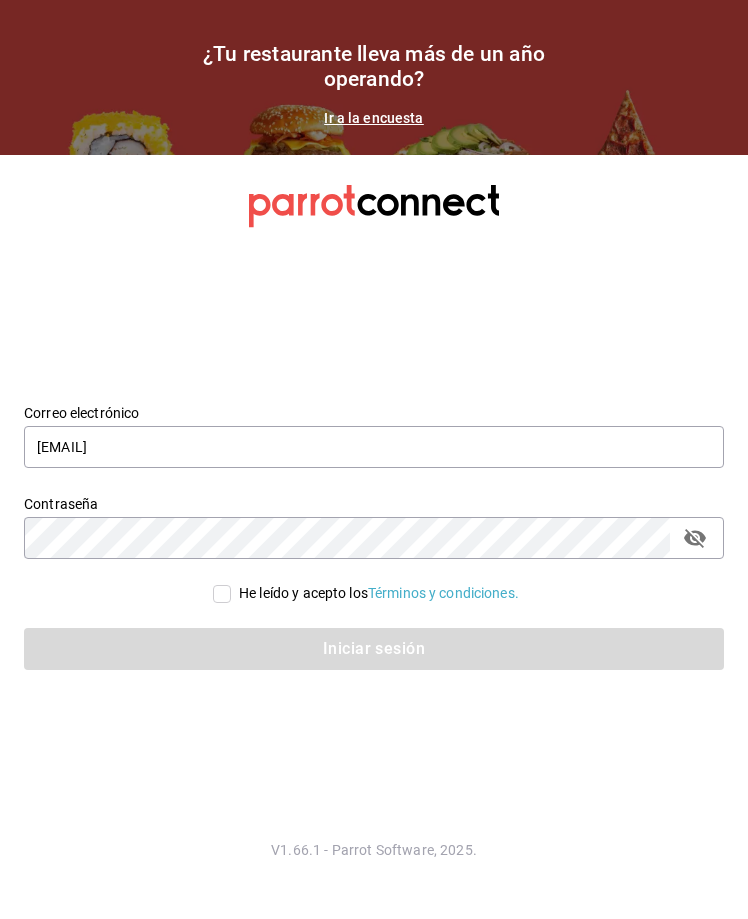 scroll, scrollTop: 0, scrollLeft: 0, axis: both 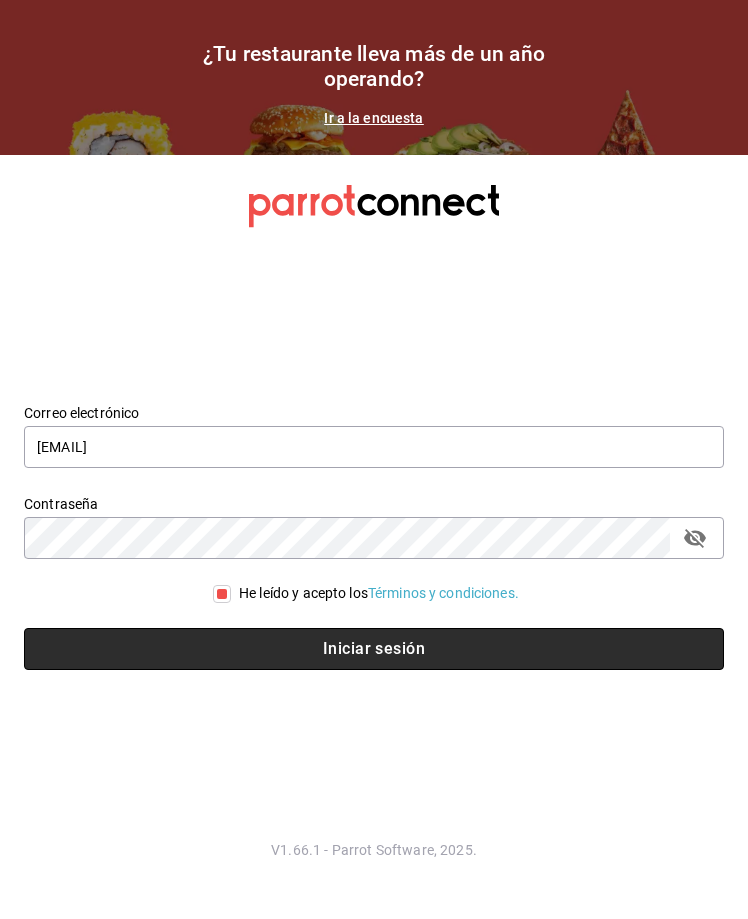 click on "Iniciar sesión" at bounding box center (374, 649) 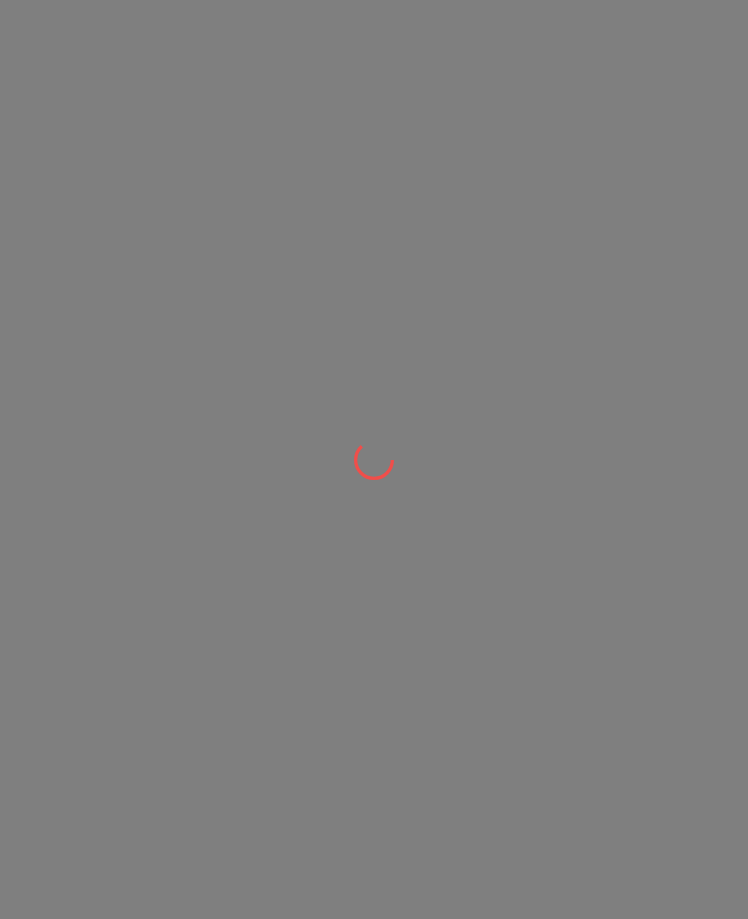 scroll, scrollTop: 0, scrollLeft: 0, axis: both 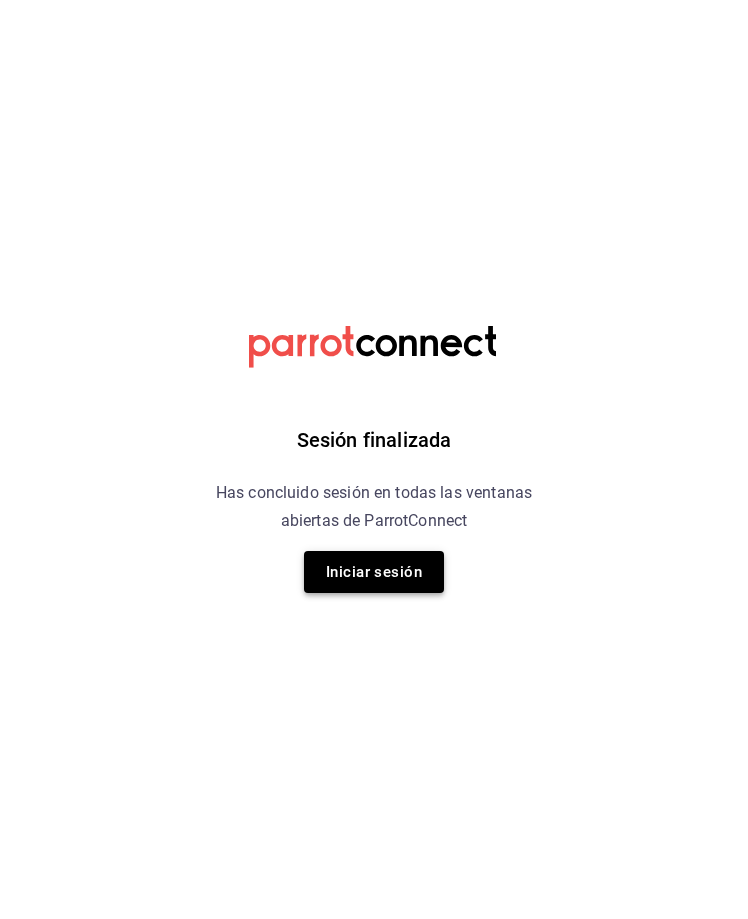 click on "Iniciar sesión" at bounding box center (374, 572) 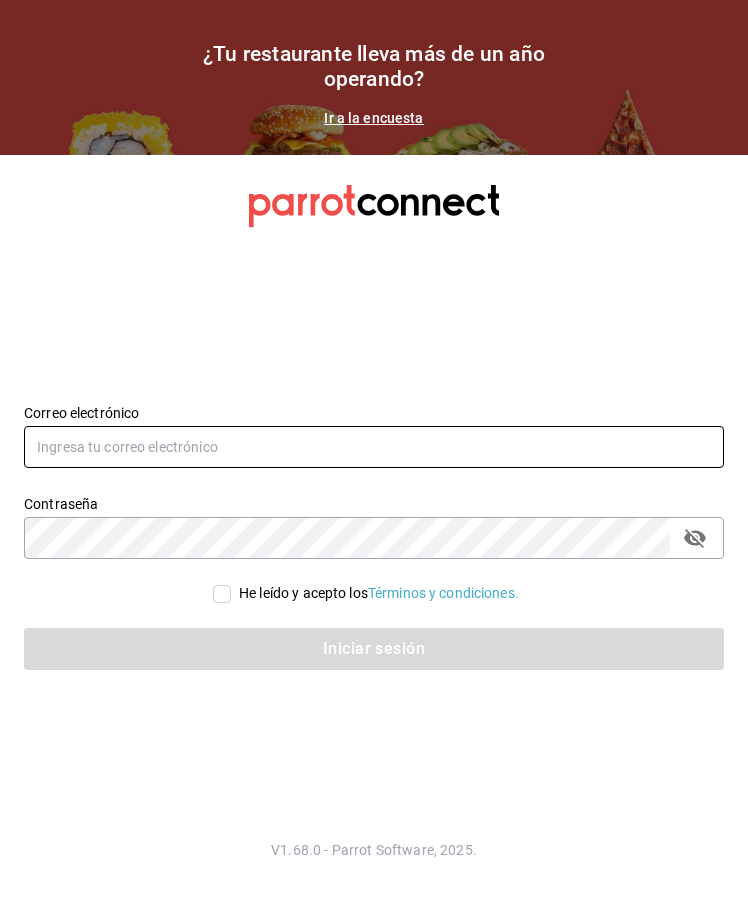 click at bounding box center (374, 447) 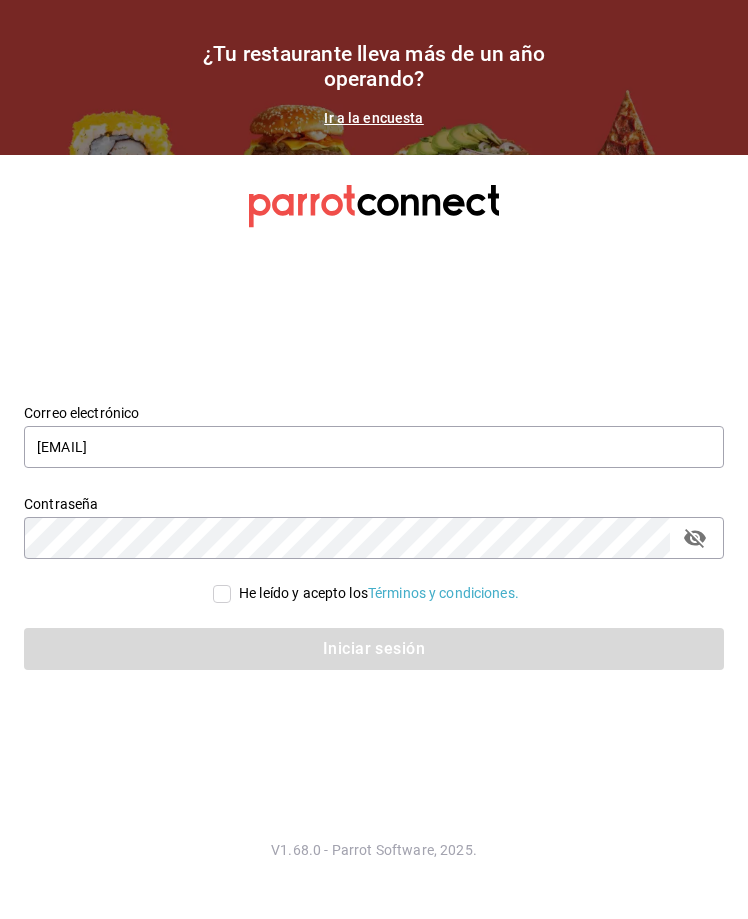 click on "He leído y acepto los  Términos y condiciones." at bounding box center [222, 594] 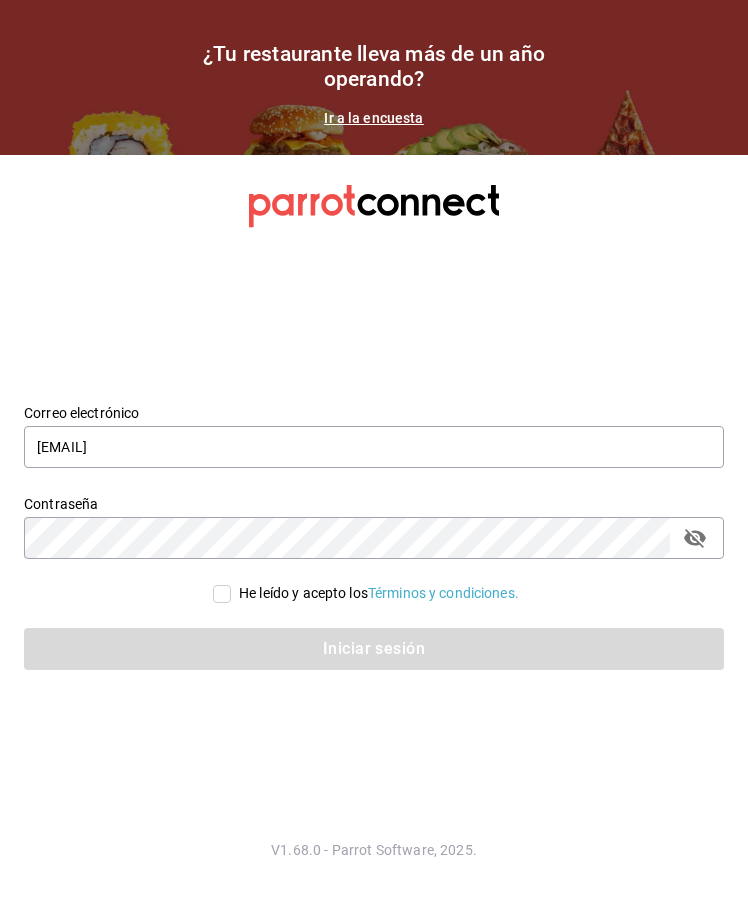 checkbox on "true" 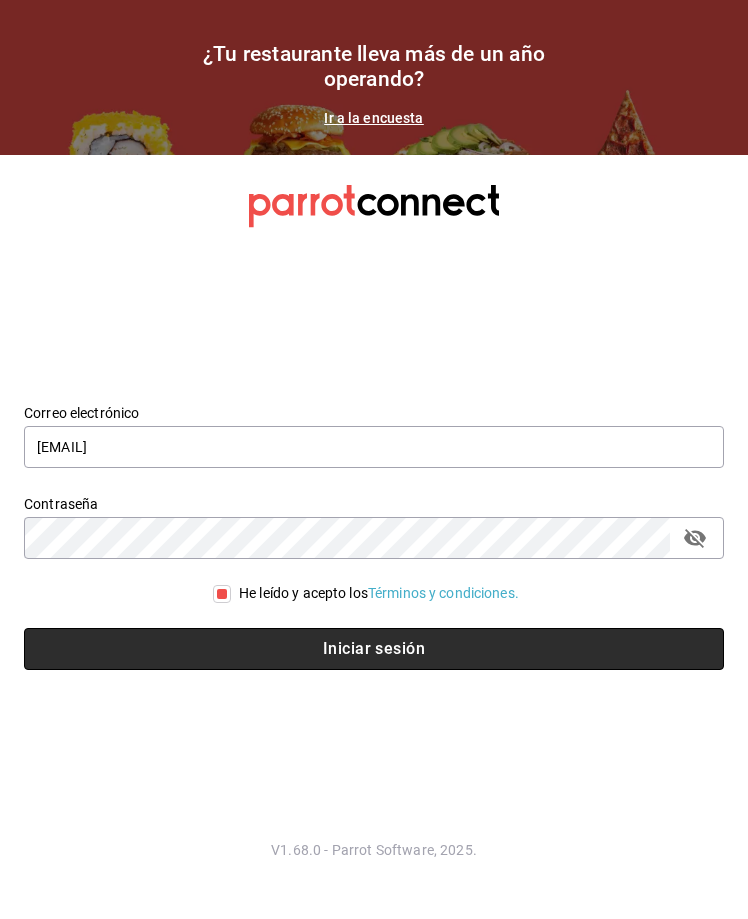 click on "Iniciar sesión" at bounding box center [374, 649] 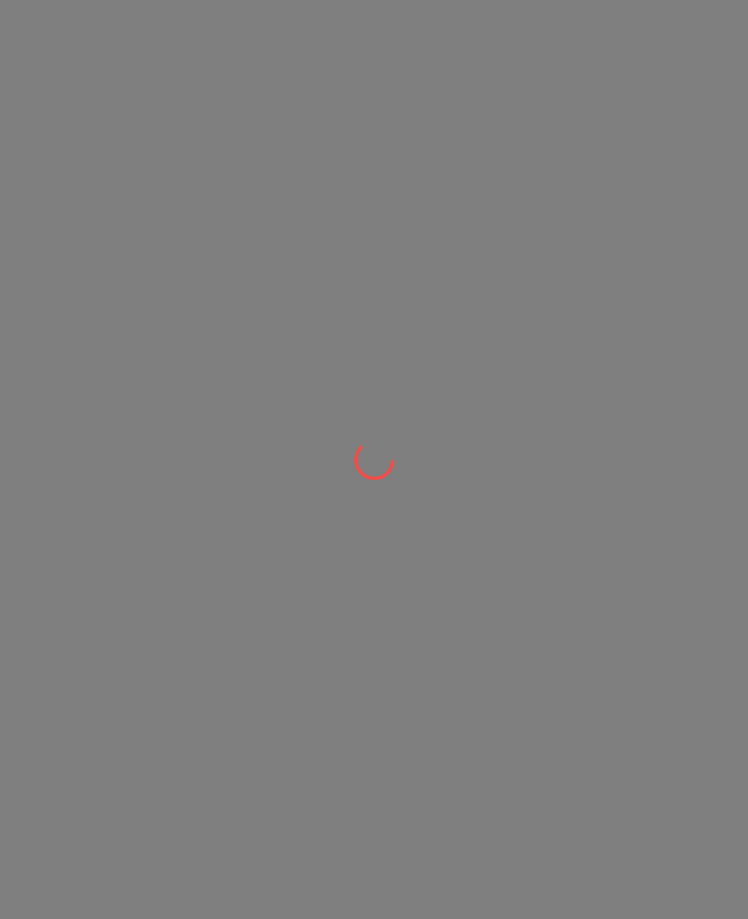 scroll, scrollTop: 0, scrollLeft: 0, axis: both 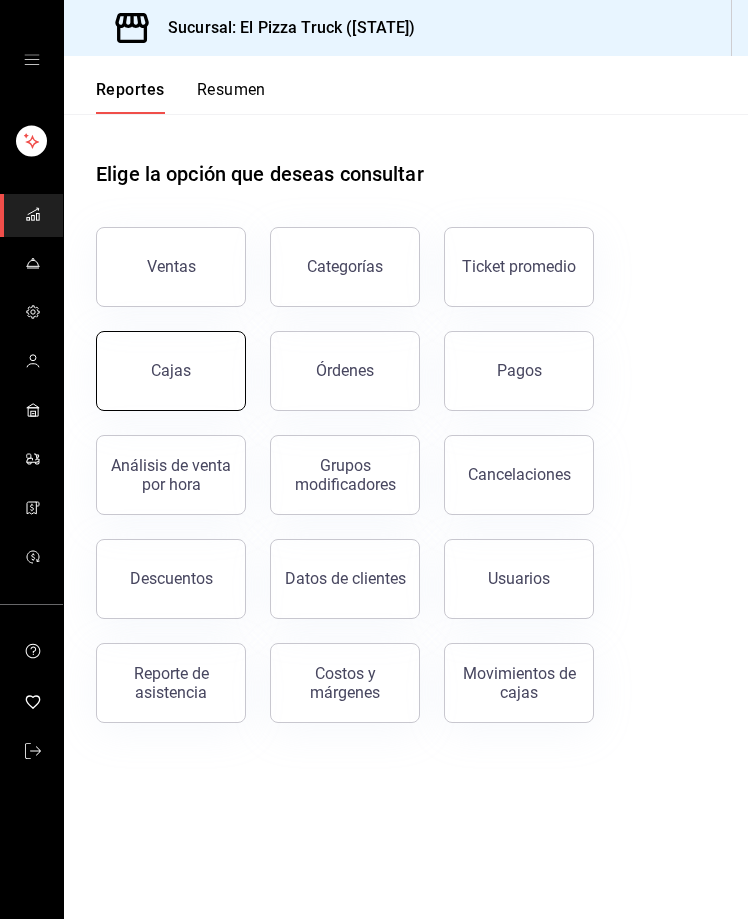 click on "Cajas" at bounding box center [171, 371] 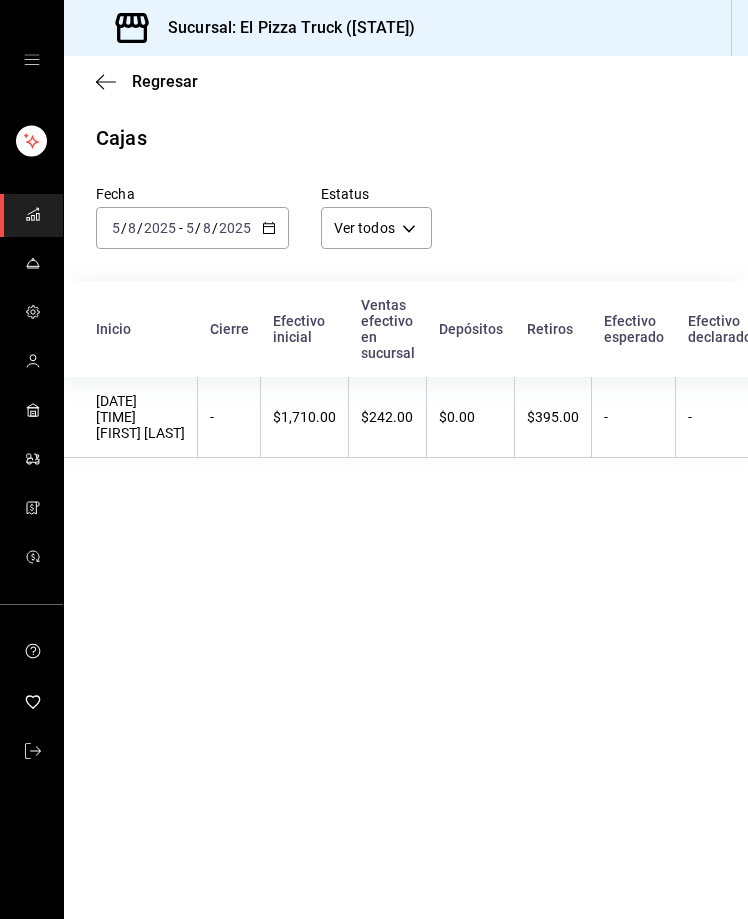click 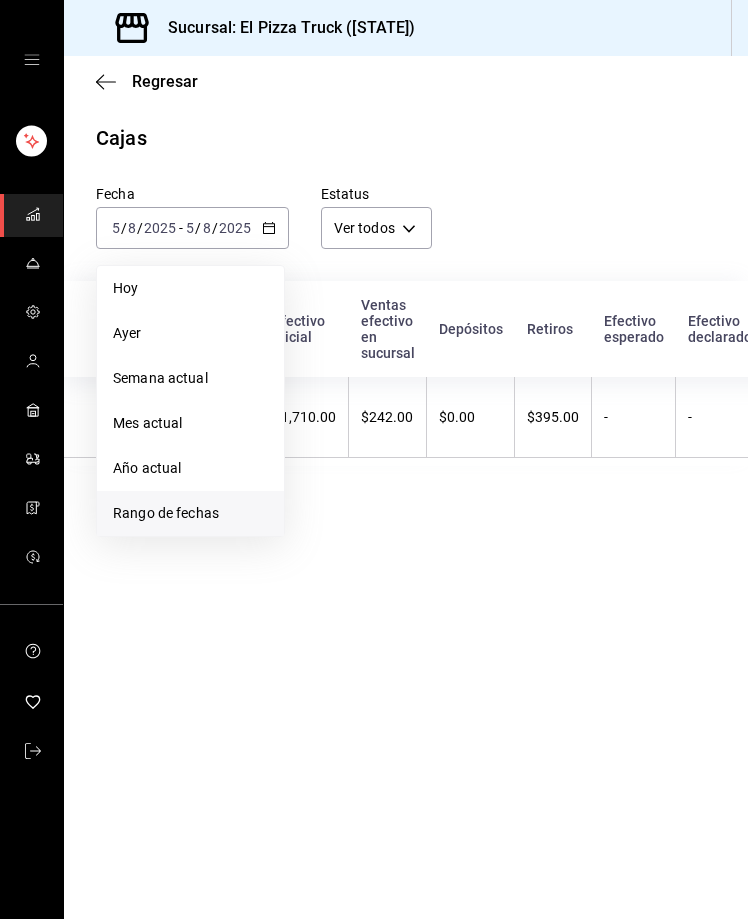 click on "Rango de fechas" at bounding box center (190, 513) 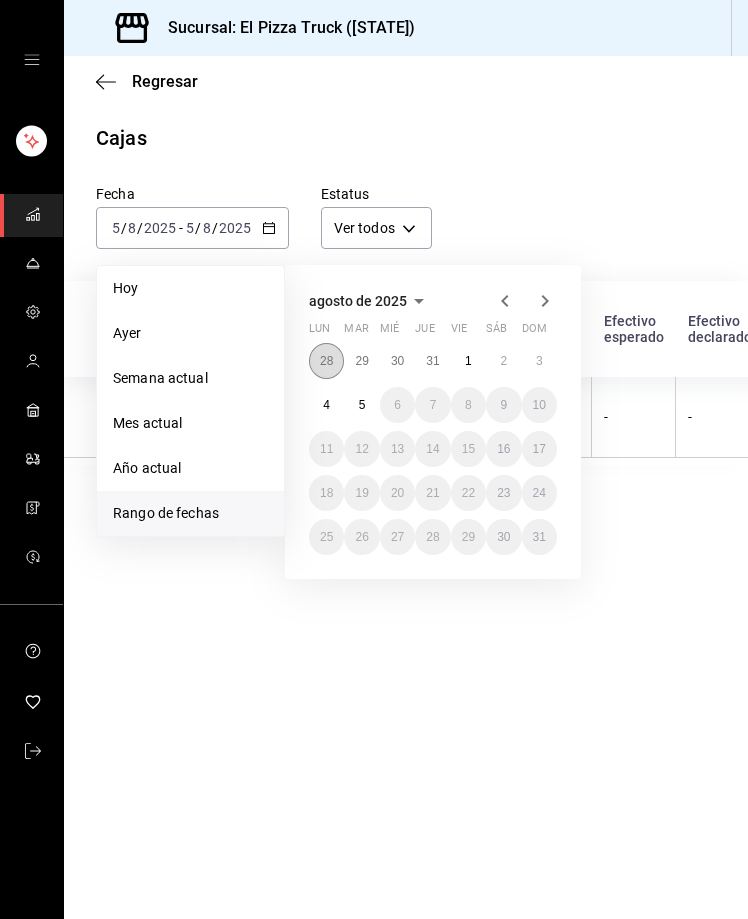 click on "28" at bounding box center [326, 361] 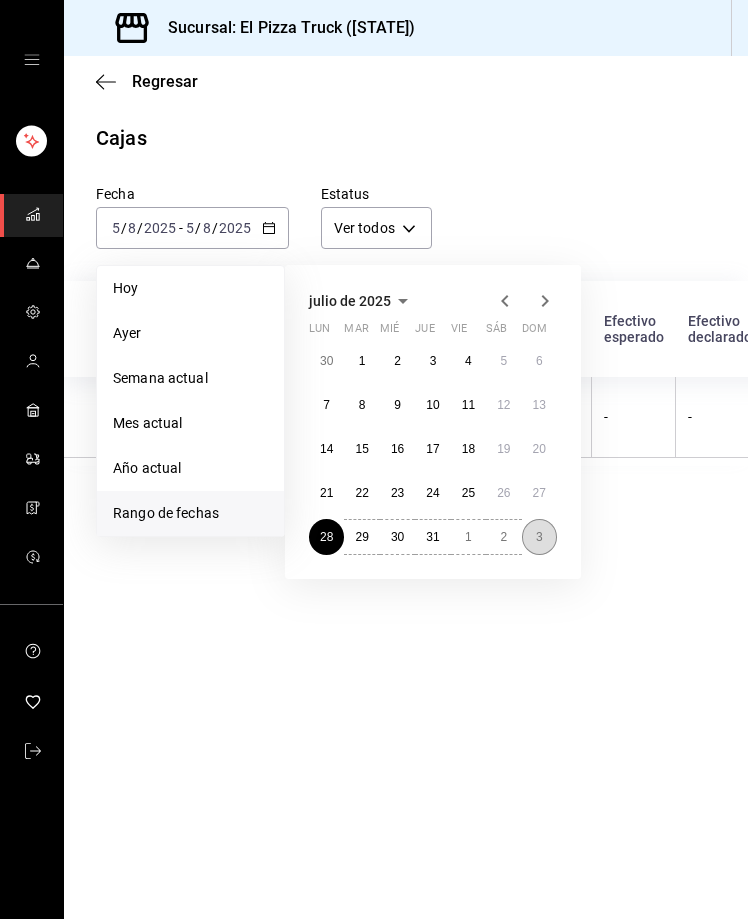 click on "3" at bounding box center [539, 537] 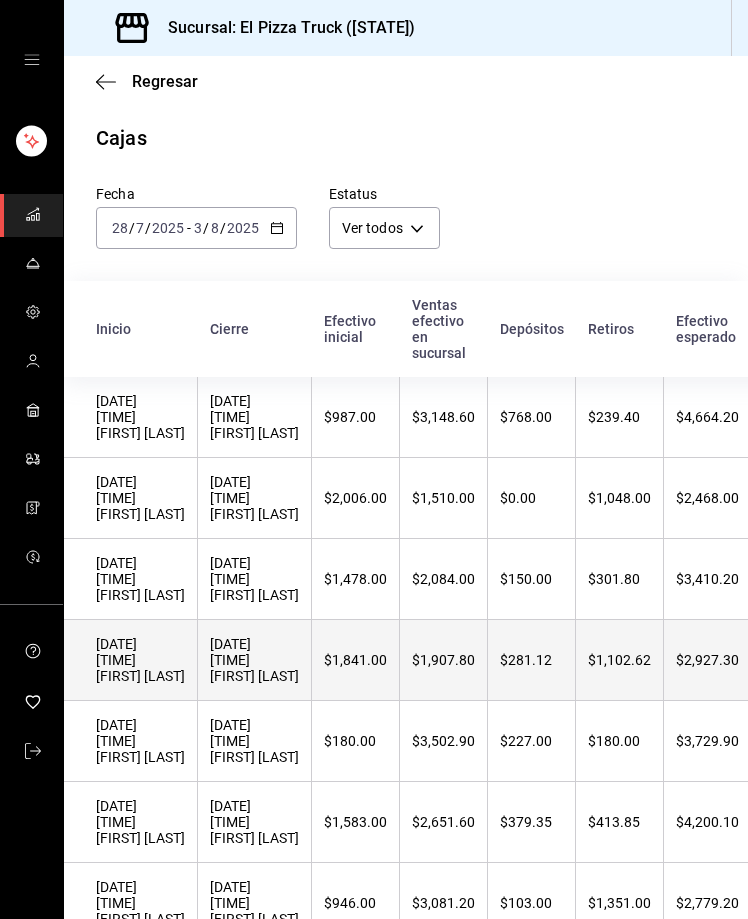 scroll, scrollTop: 105, scrollLeft: 0, axis: vertical 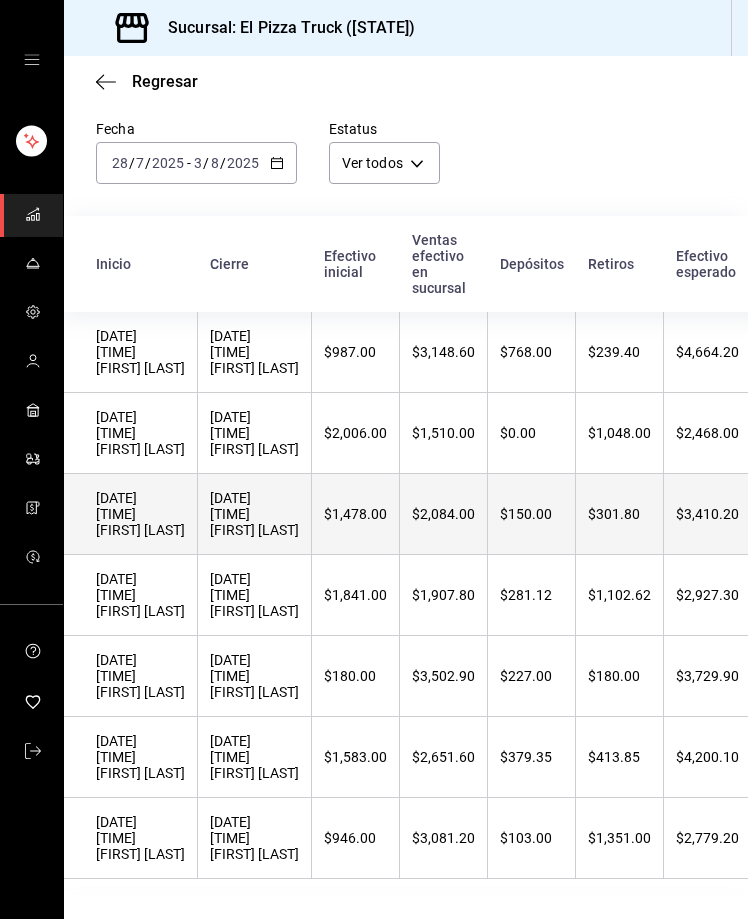 click on "01/08/2025
16:48:05
Roberto Mejia" at bounding box center (140, 514) 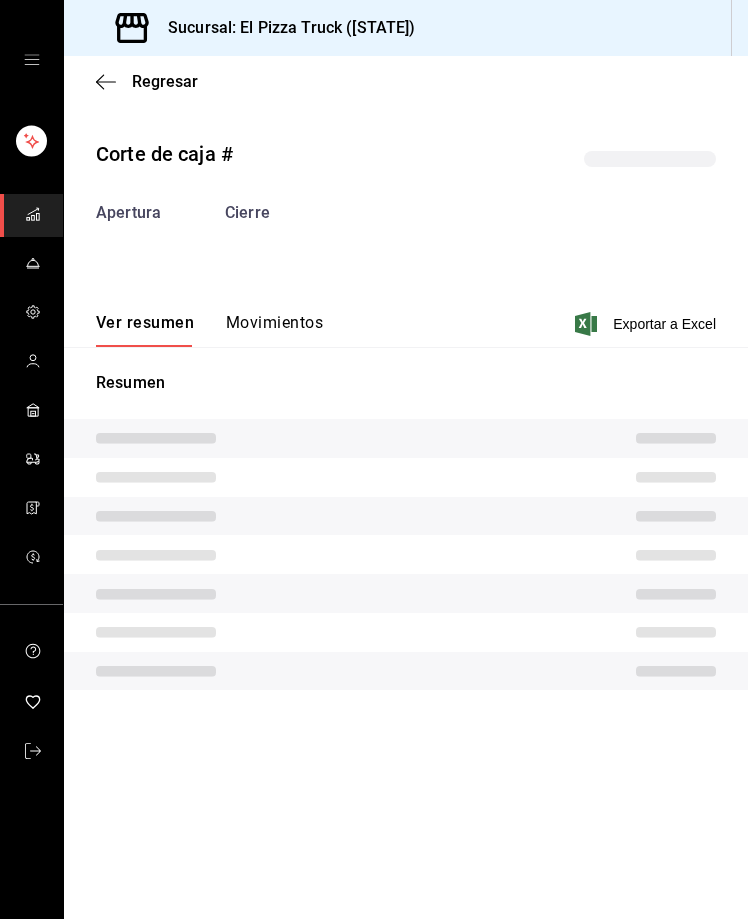scroll, scrollTop: 0, scrollLeft: 0, axis: both 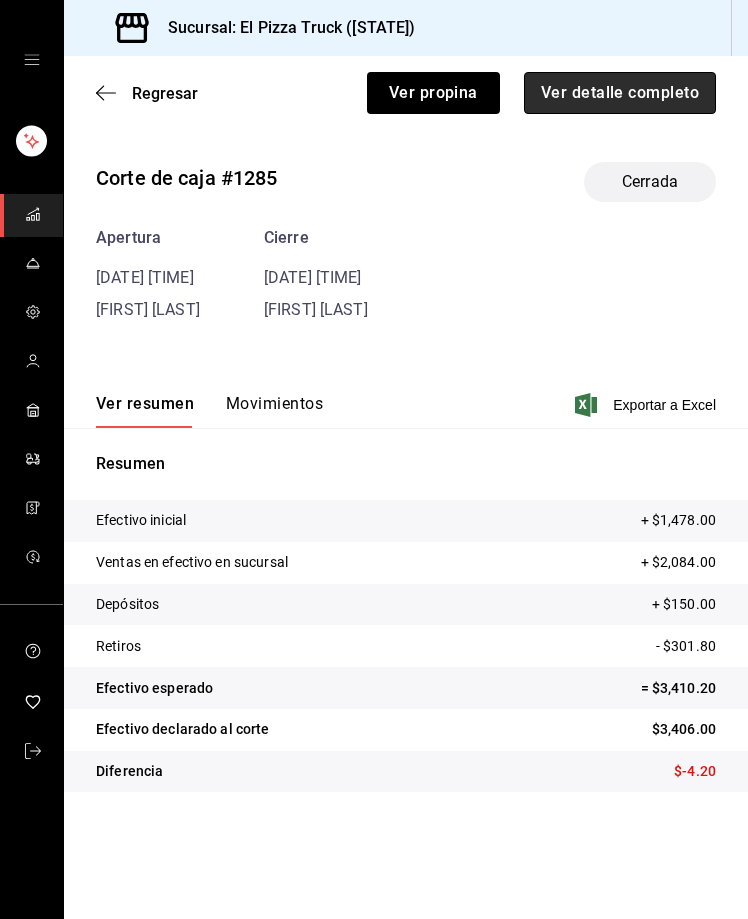 click on "Ver detalle completo" at bounding box center (620, 93) 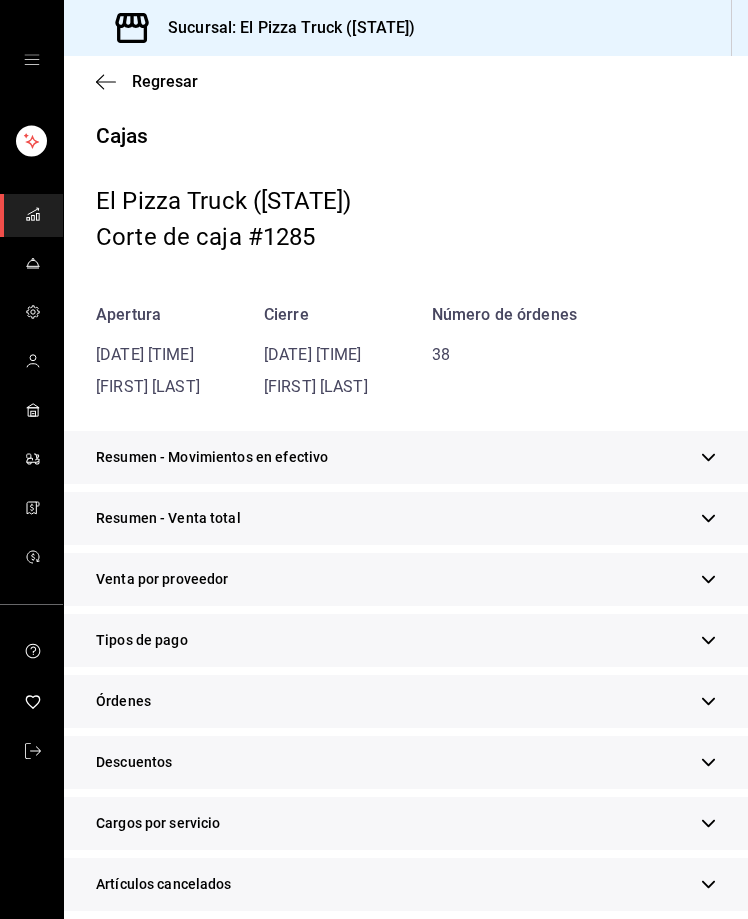 click on "Resumen - Movimientos en efectivo" at bounding box center [212, 457] 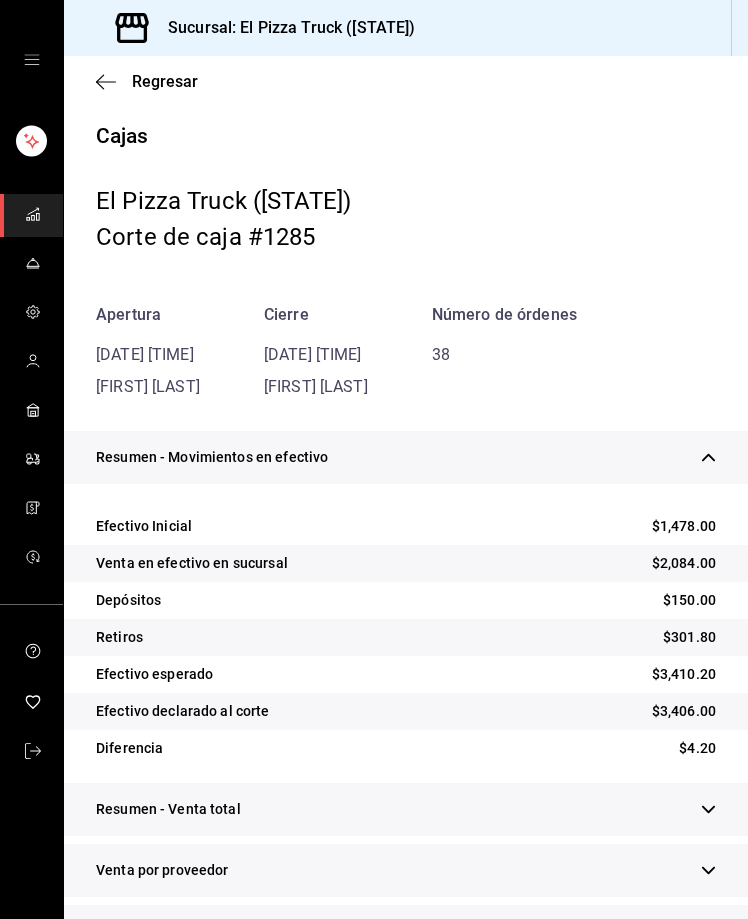 click on "Resumen - Movimientos en efectivo" at bounding box center [212, 457] 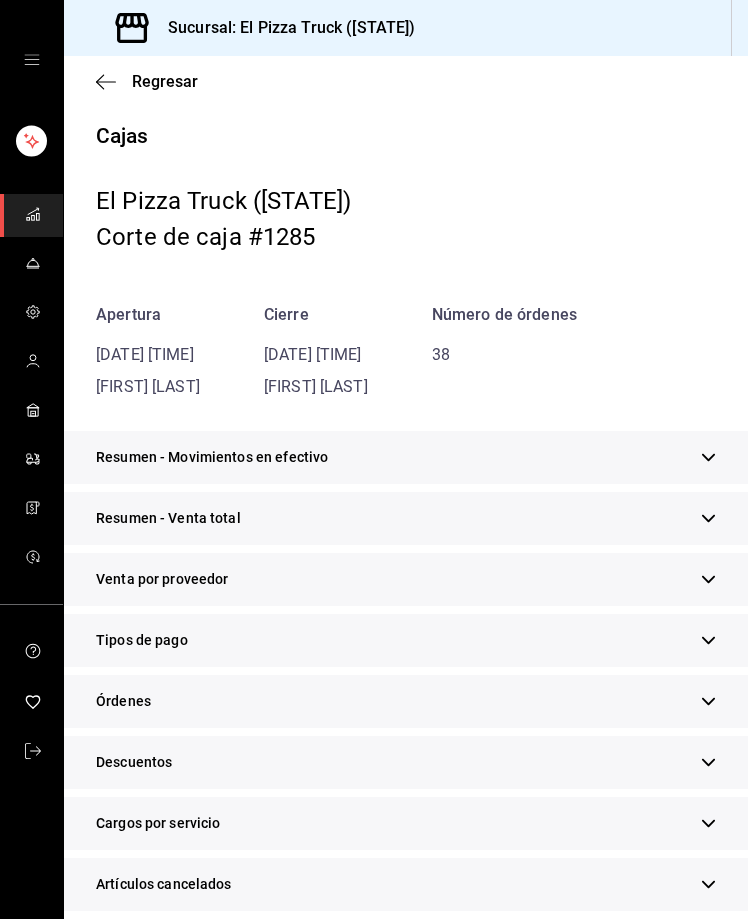 click on "Resumen - Venta total" at bounding box center (406, 518) 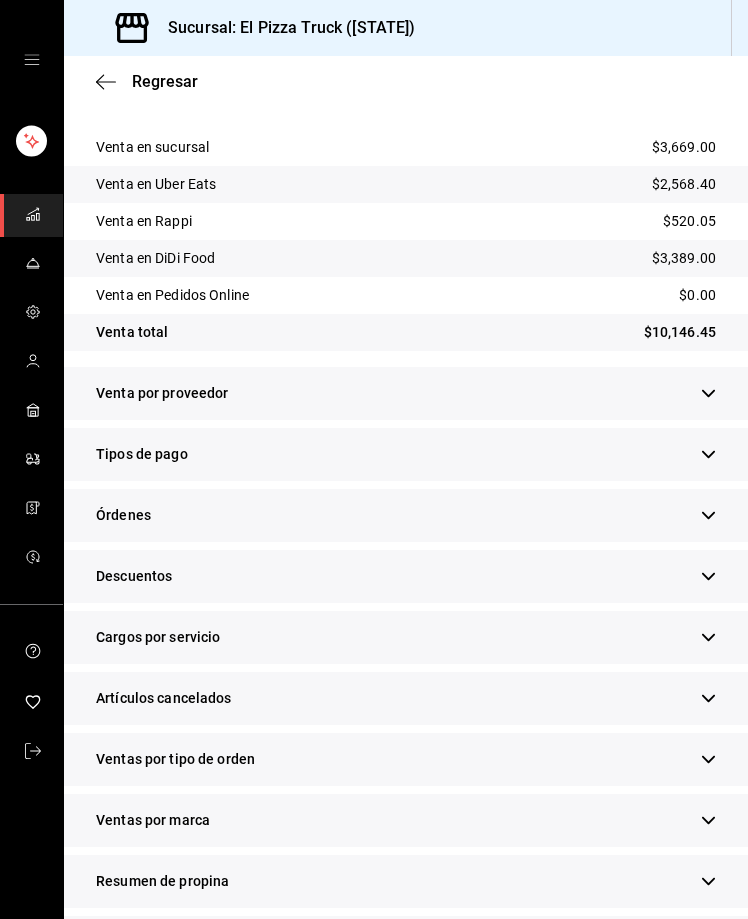 scroll, scrollTop: 575, scrollLeft: 0, axis: vertical 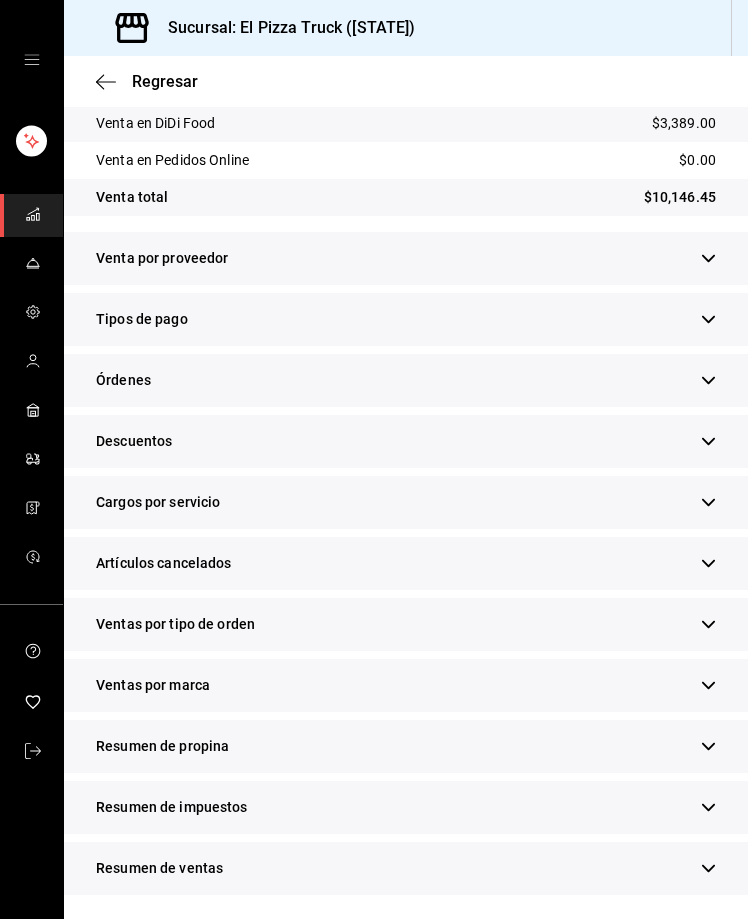 click on "Ventas por marca" at bounding box center [406, 685] 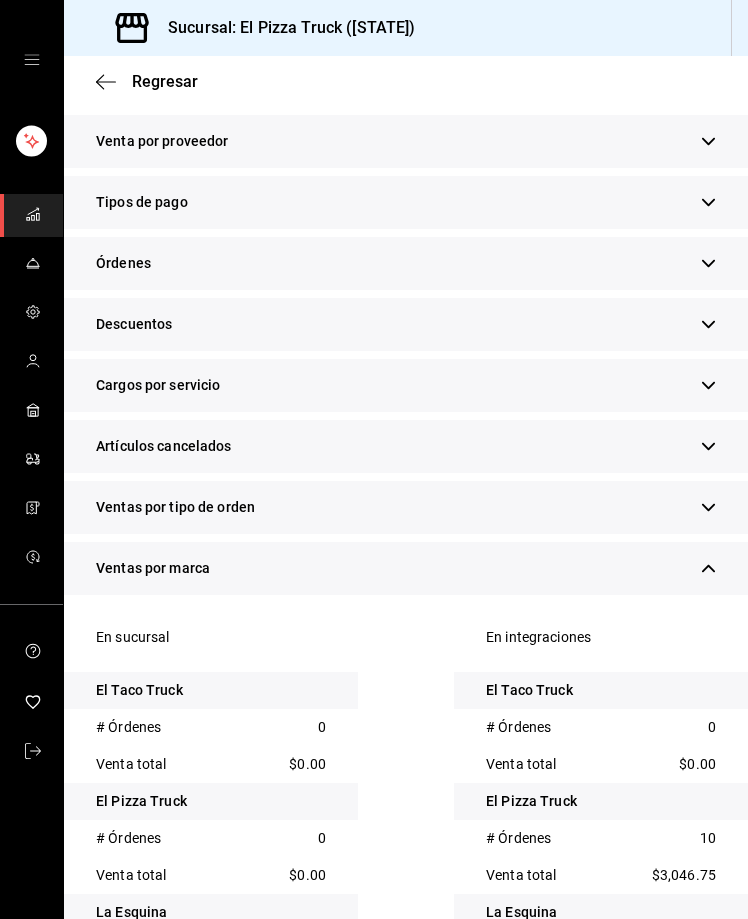 scroll, scrollTop: 691, scrollLeft: 0, axis: vertical 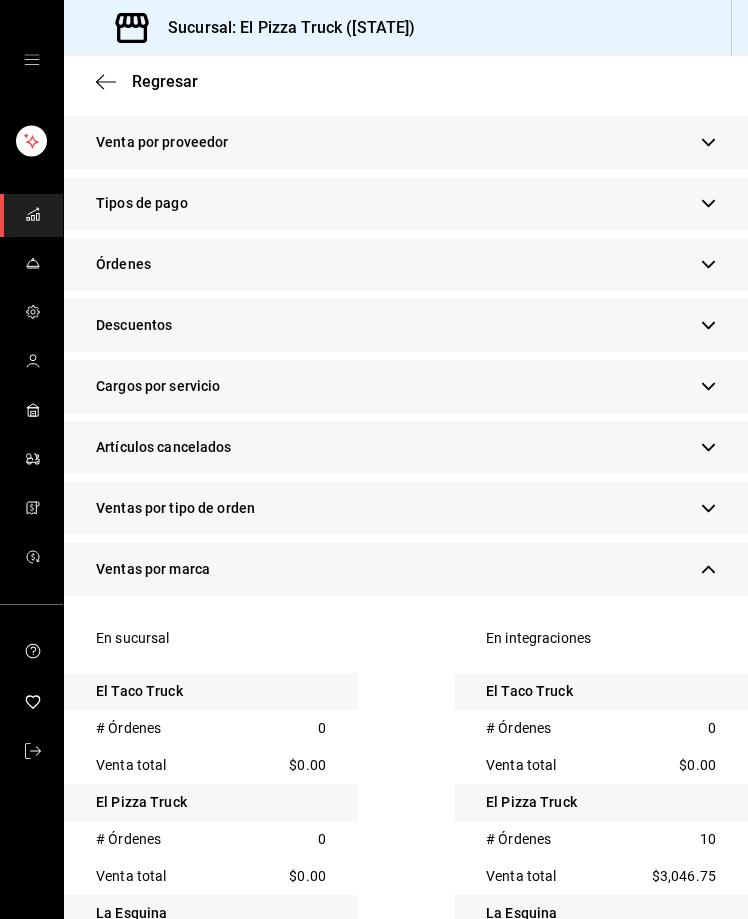 click on "Ventas por tipo de orden" at bounding box center [406, 508] 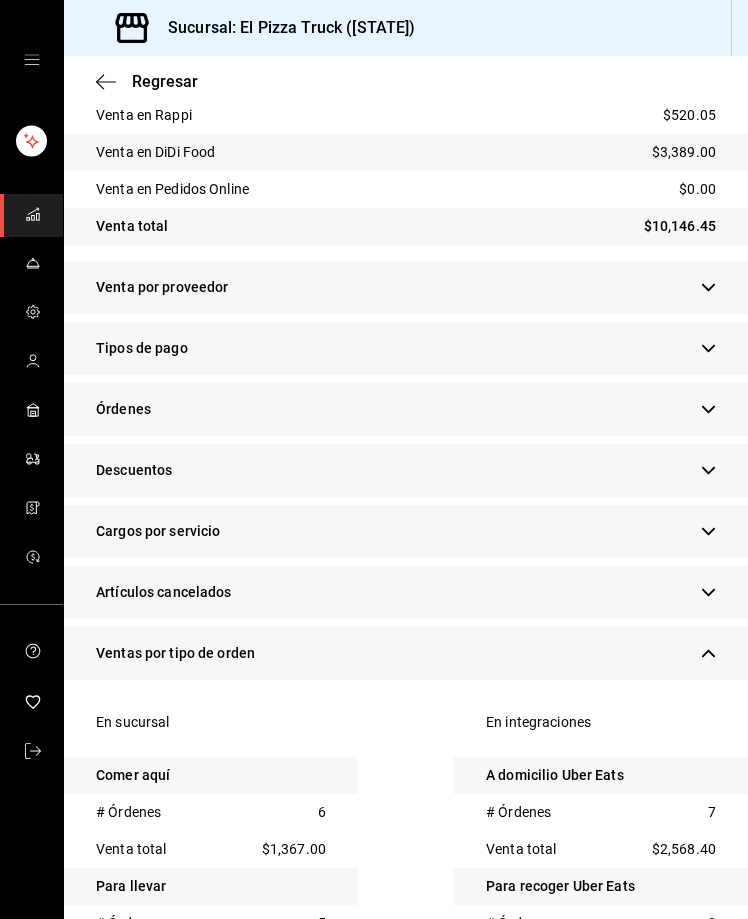 scroll, scrollTop: 542, scrollLeft: 0, axis: vertical 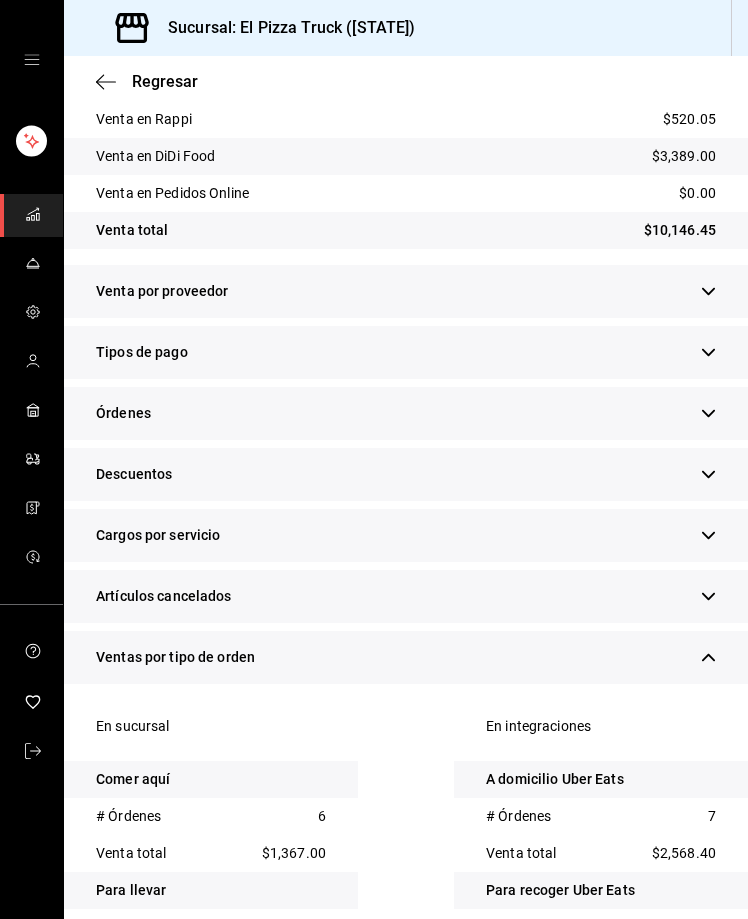 click on "Tipos de pago" at bounding box center [406, 352] 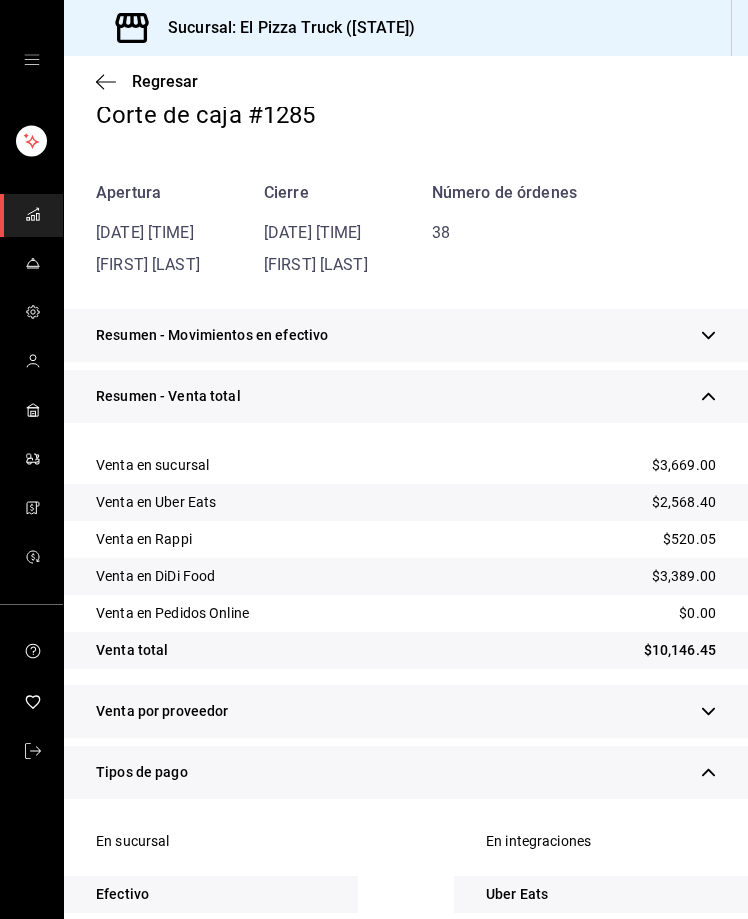 scroll, scrollTop: 143, scrollLeft: 0, axis: vertical 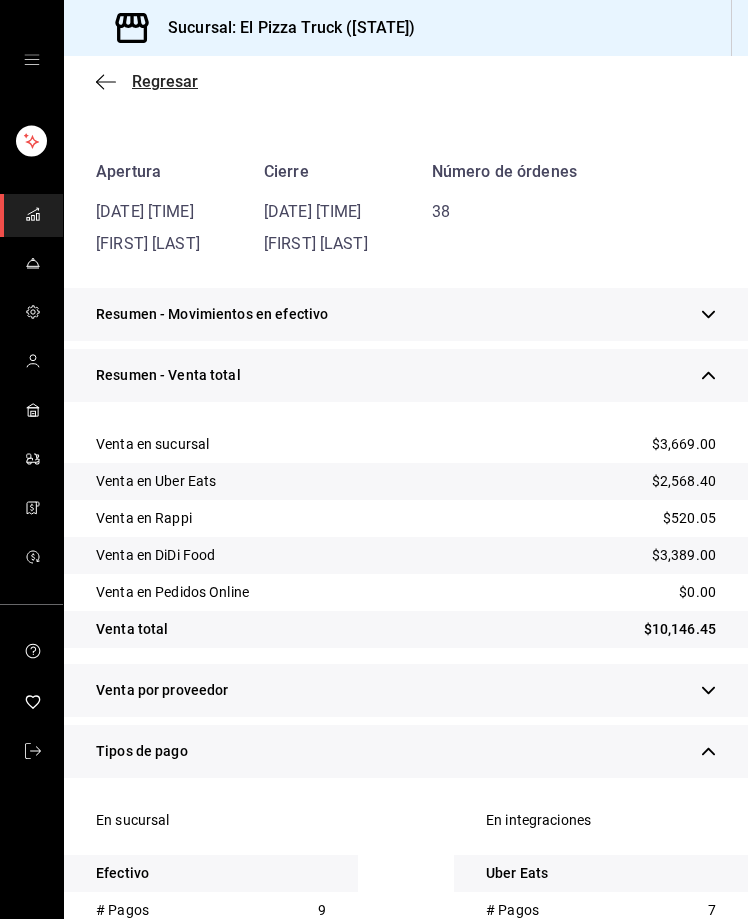 click 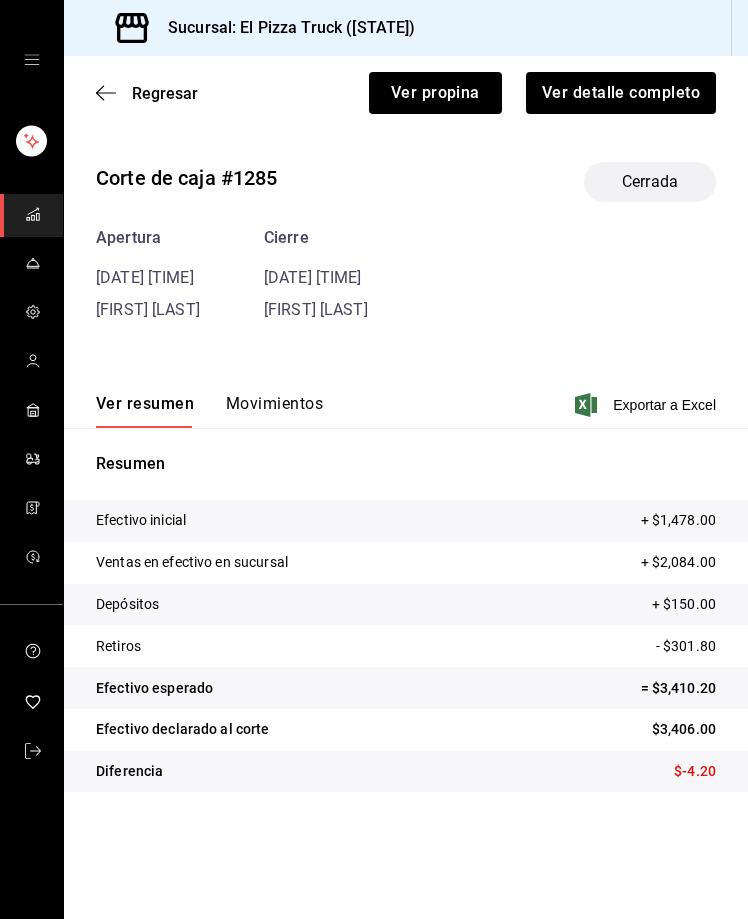 scroll, scrollTop: 0, scrollLeft: 0, axis: both 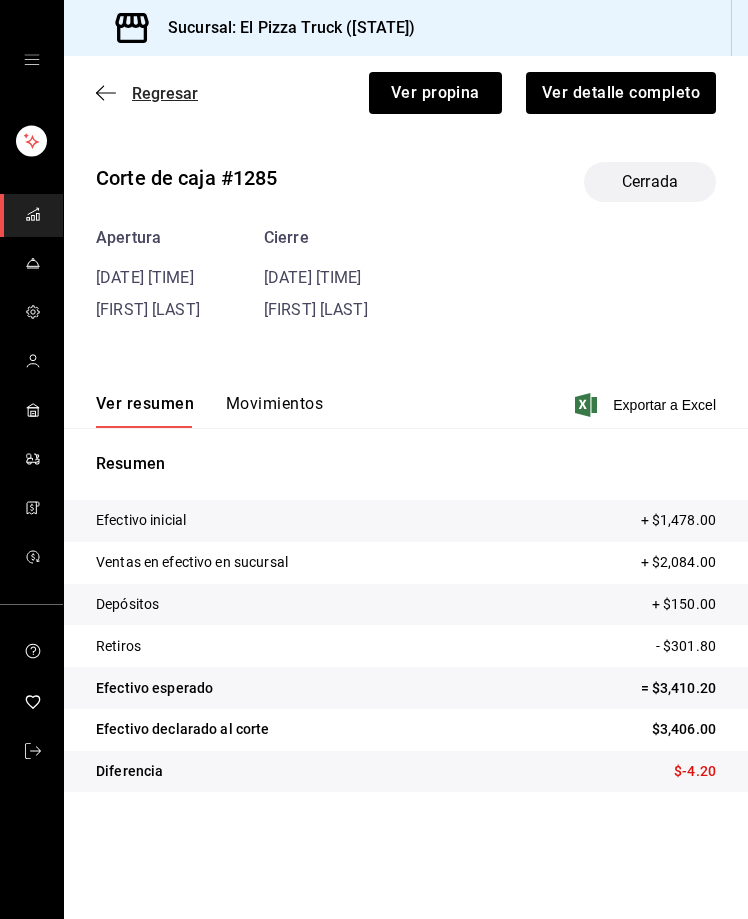 click 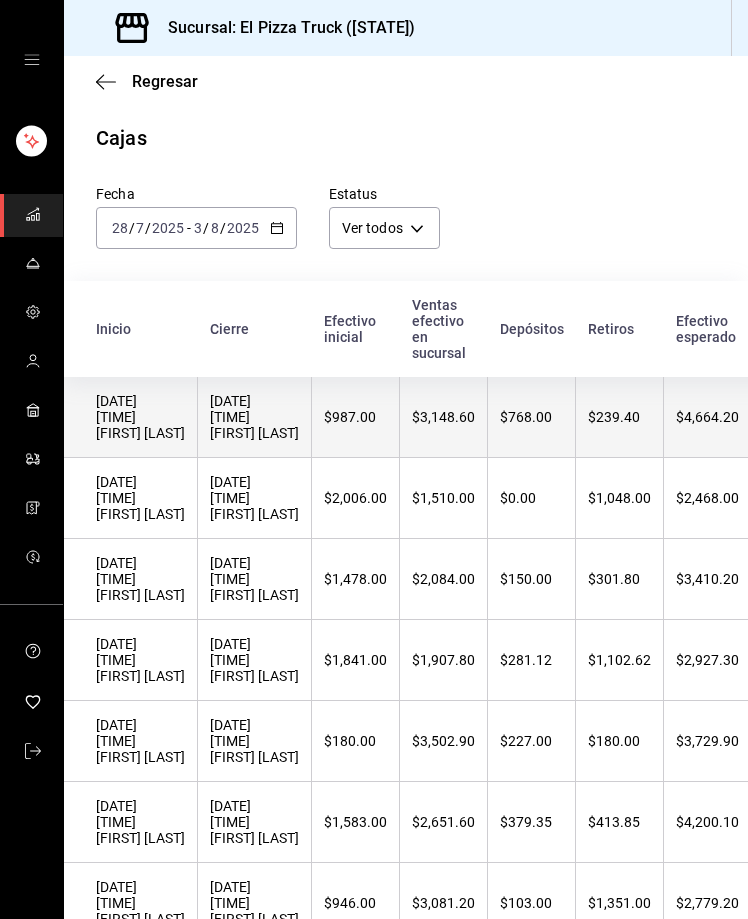 click on "04/08/2025
00:12:20
Roberto Mejia" at bounding box center (255, 417) 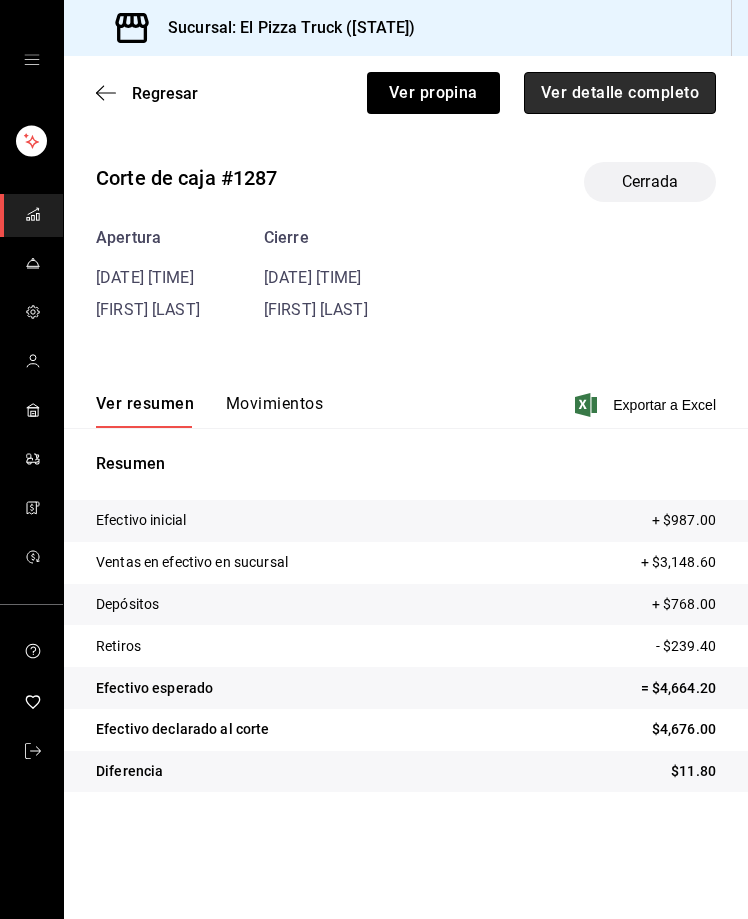 click on "Ver detalle completo" at bounding box center [620, 93] 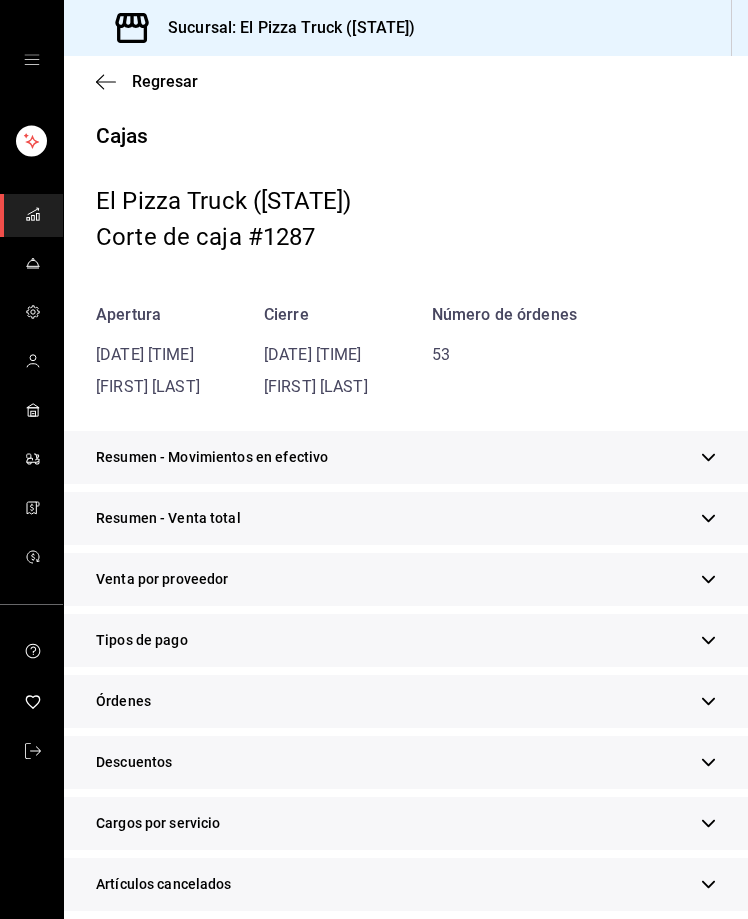 scroll, scrollTop: 81, scrollLeft: 0, axis: vertical 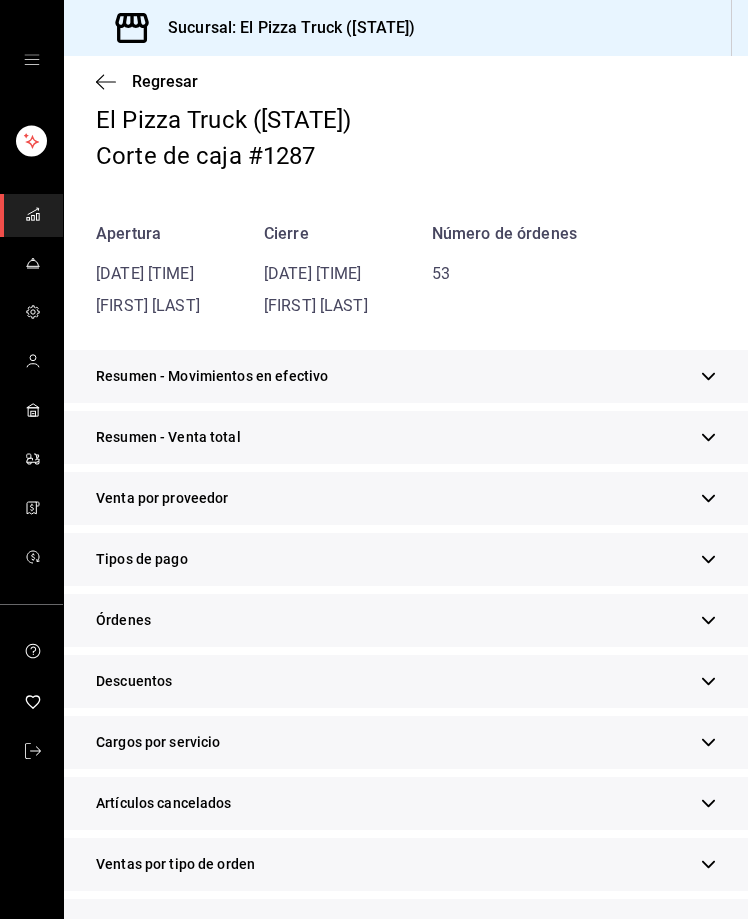 click on "Resumen - Venta total" at bounding box center [406, 437] 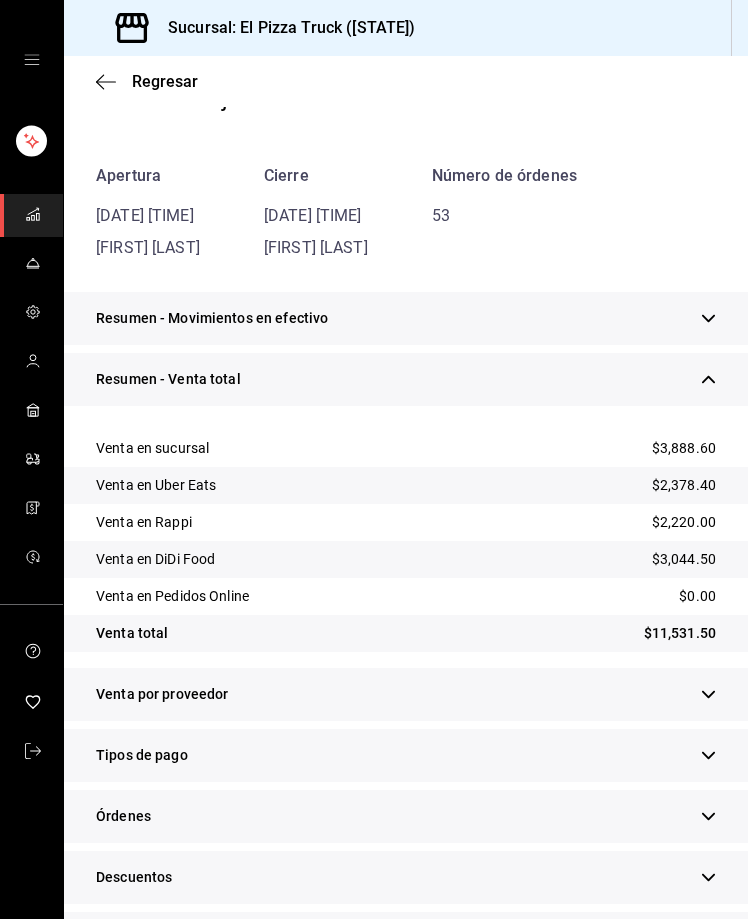 scroll, scrollTop: 147, scrollLeft: 0, axis: vertical 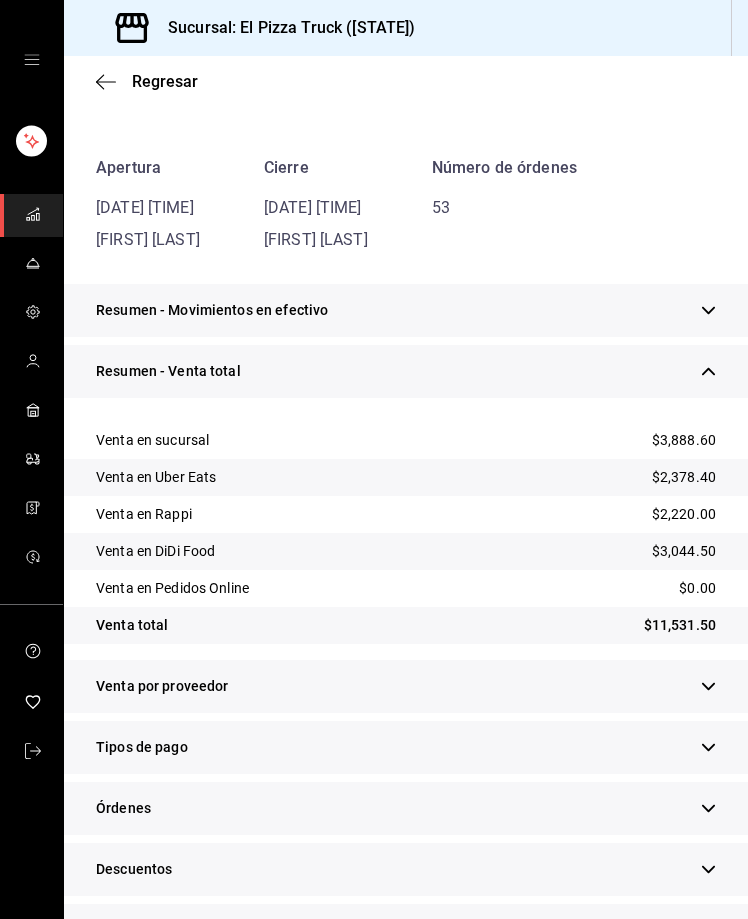 click on "Resumen - Venta total" at bounding box center [406, 371] 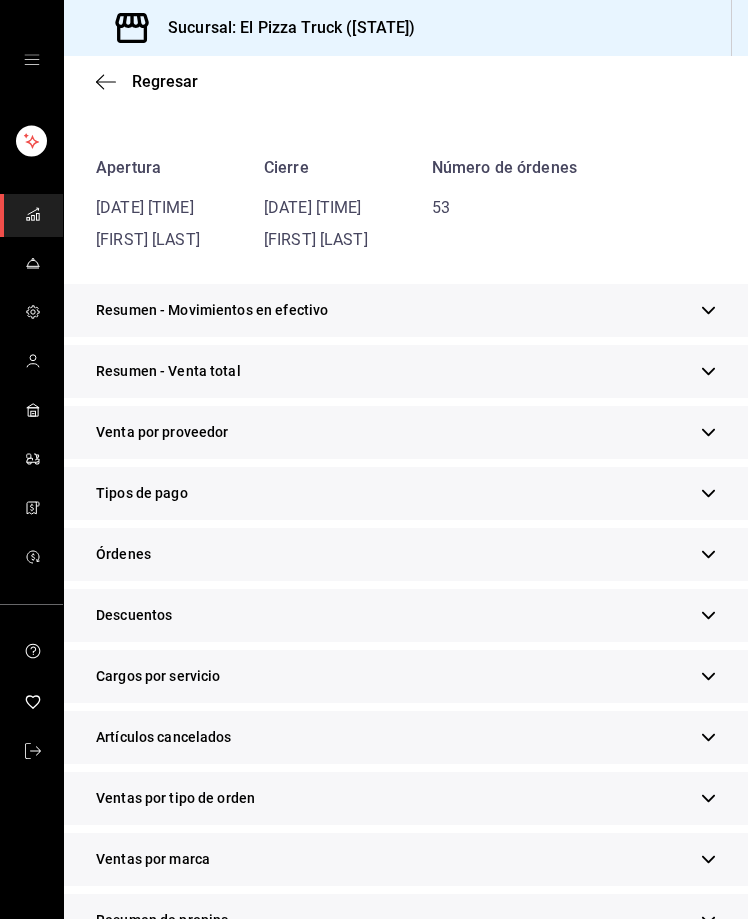 click on "Venta por proveedor" at bounding box center [406, 432] 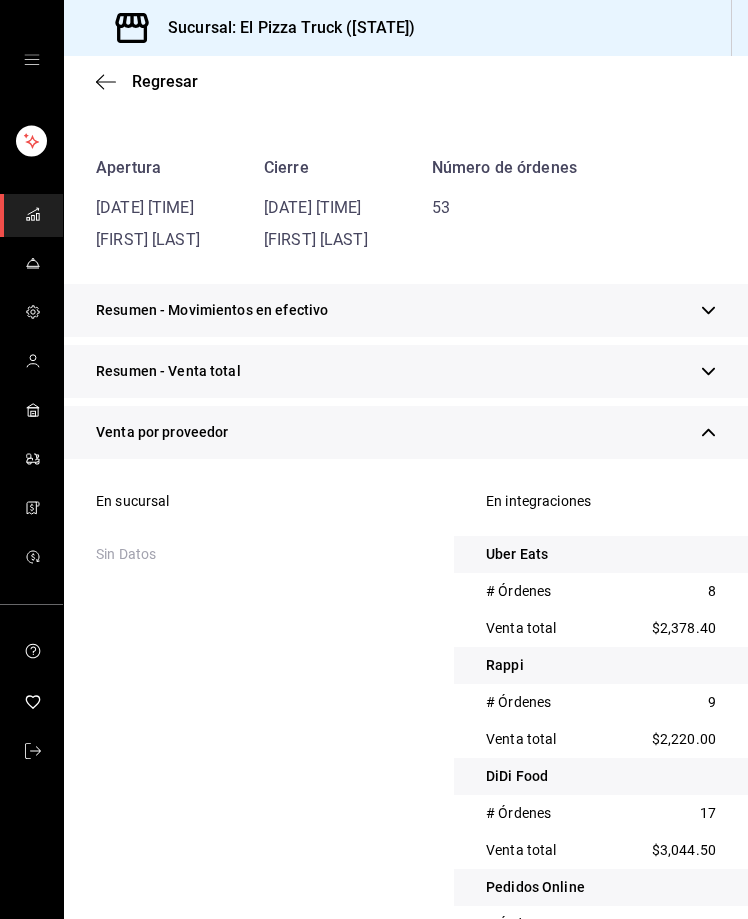 click on "Venta por proveedor" at bounding box center (406, 432) 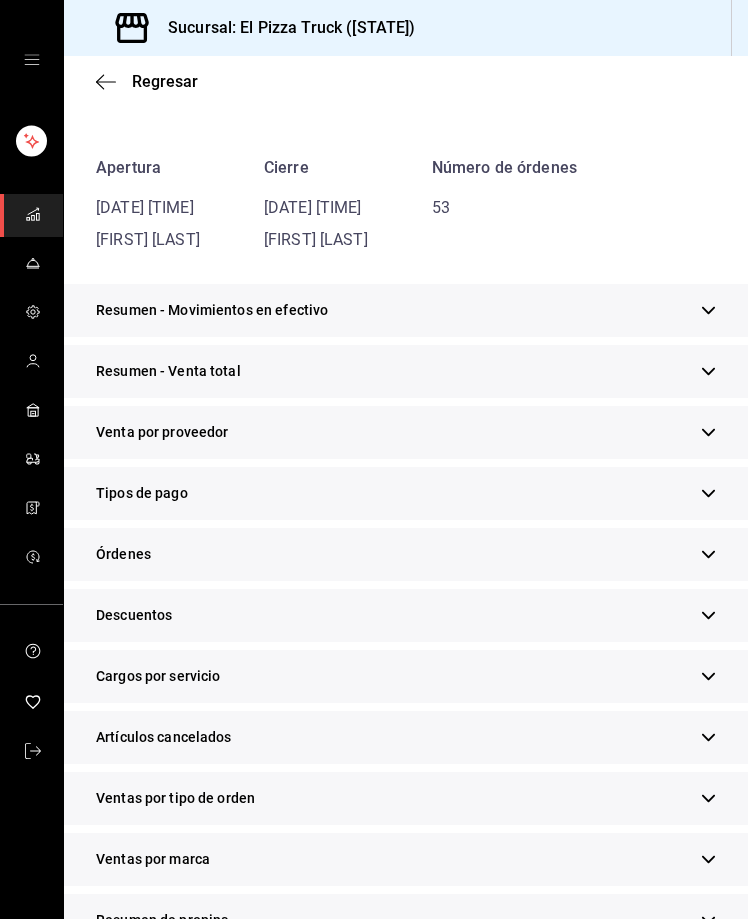 click on "Tipos de pago" at bounding box center [406, 493] 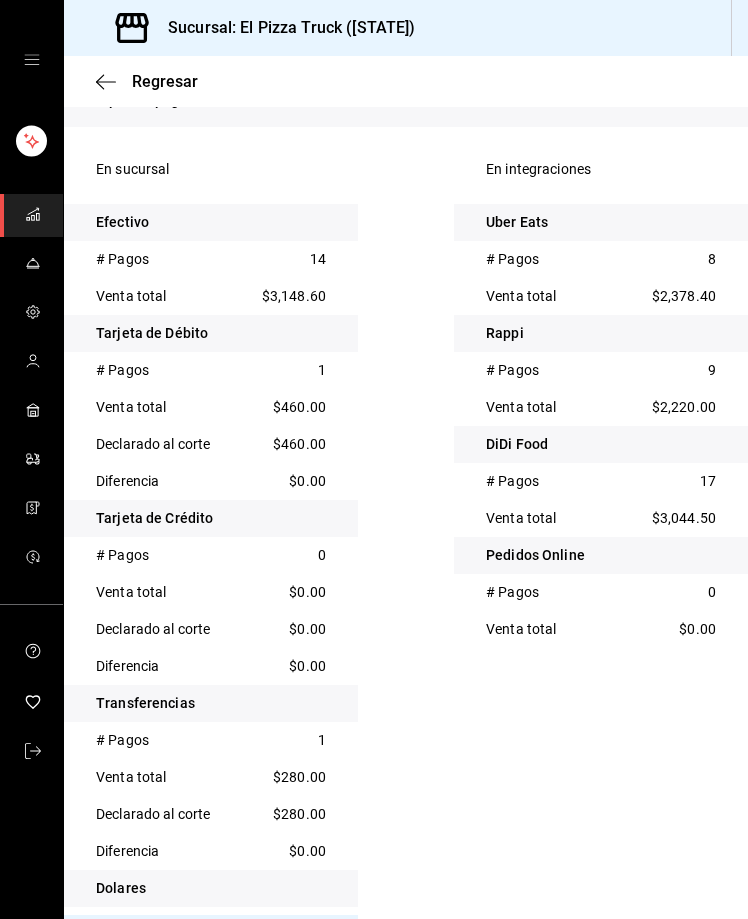 scroll, scrollTop: 536, scrollLeft: 0, axis: vertical 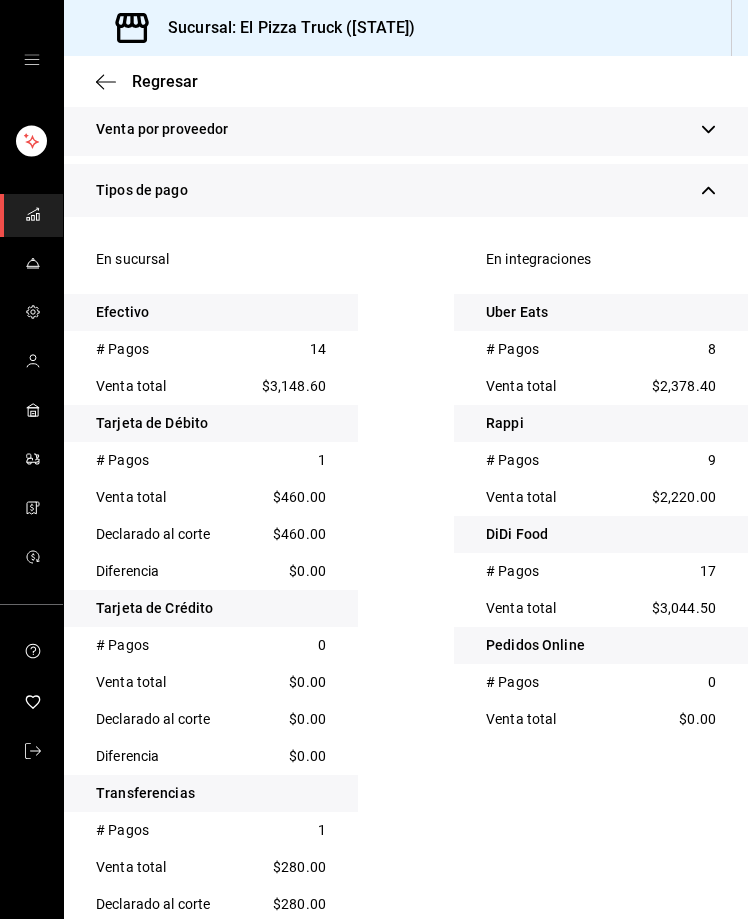 click on "Tipos de pago" at bounding box center (406, 190) 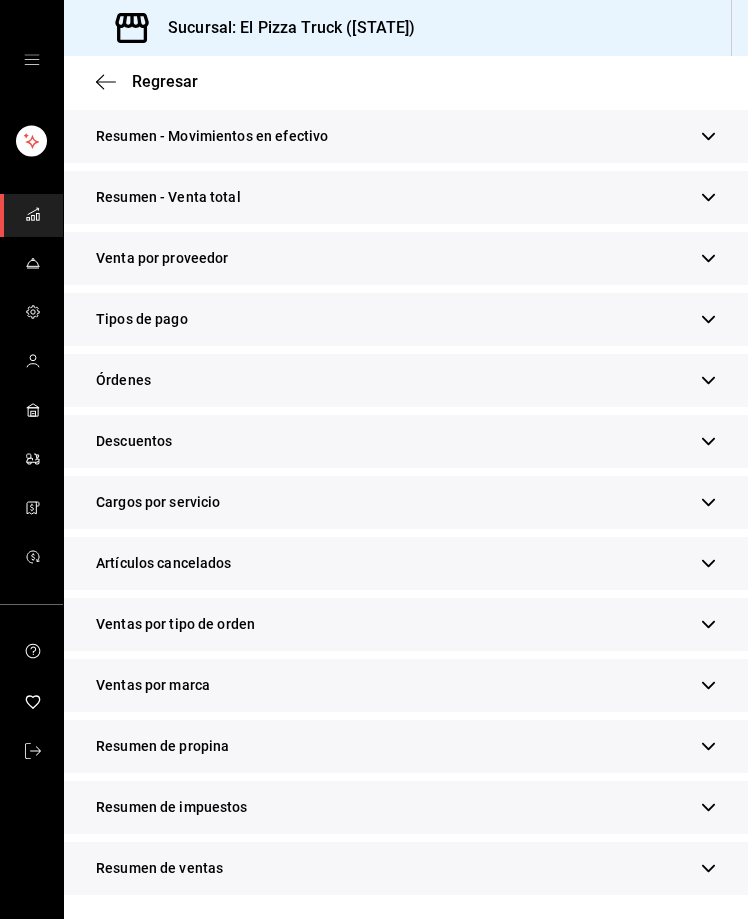 scroll, scrollTop: 321, scrollLeft: 0, axis: vertical 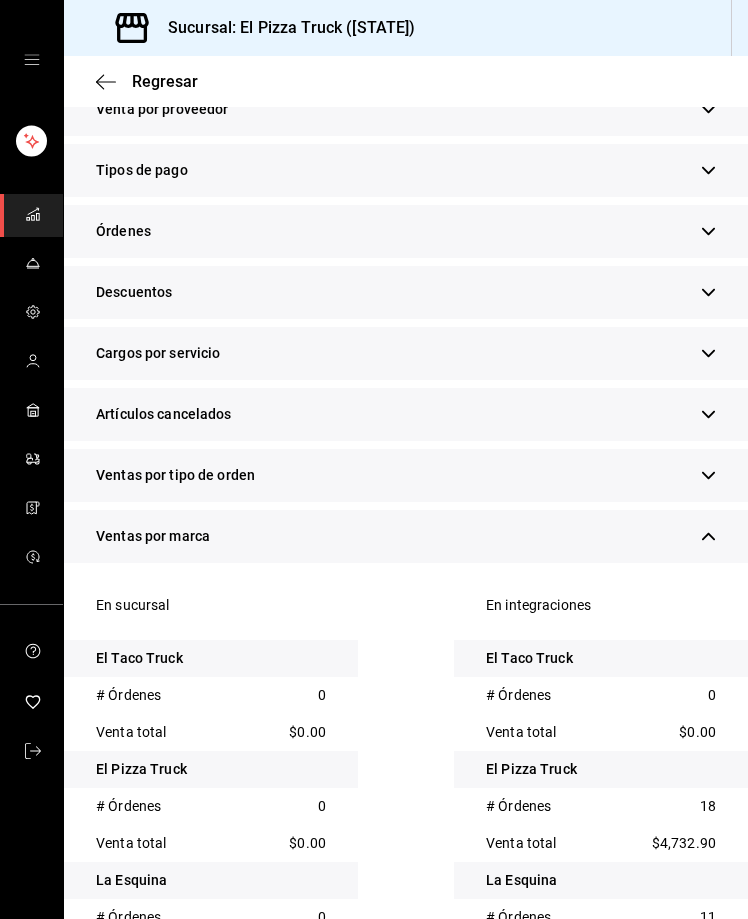 click on "Ventas por tipo de orden" at bounding box center [406, 475] 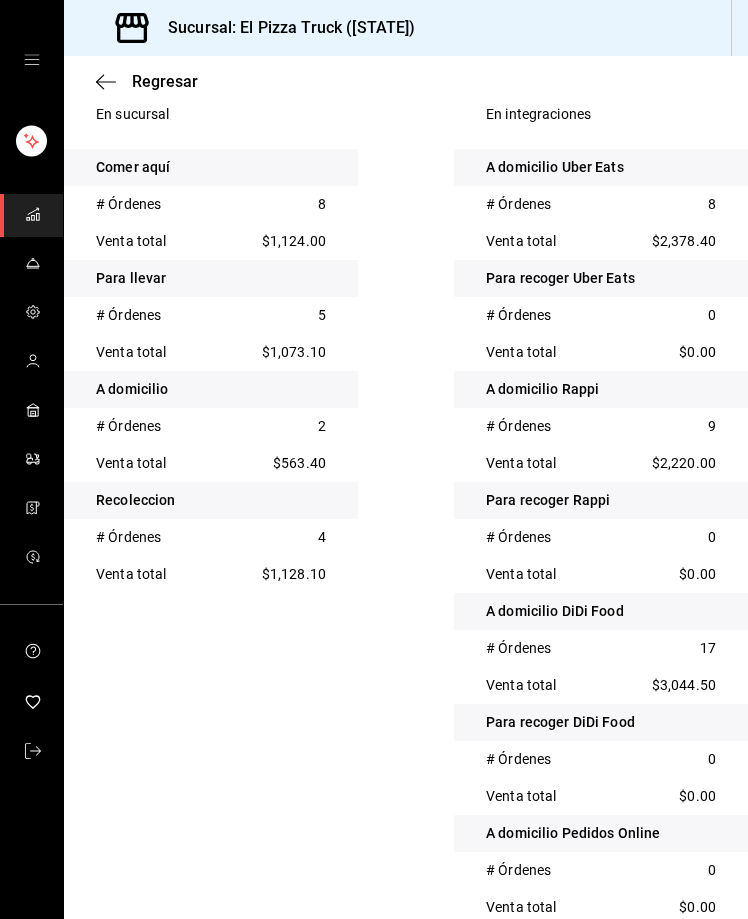 scroll, scrollTop: 898, scrollLeft: 0, axis: vertical 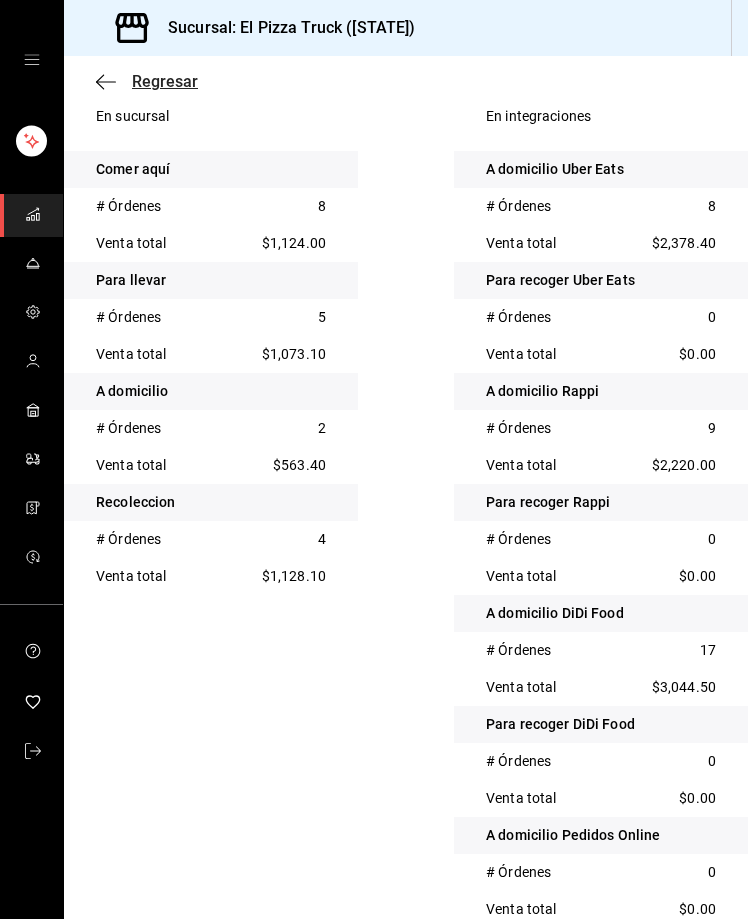 click 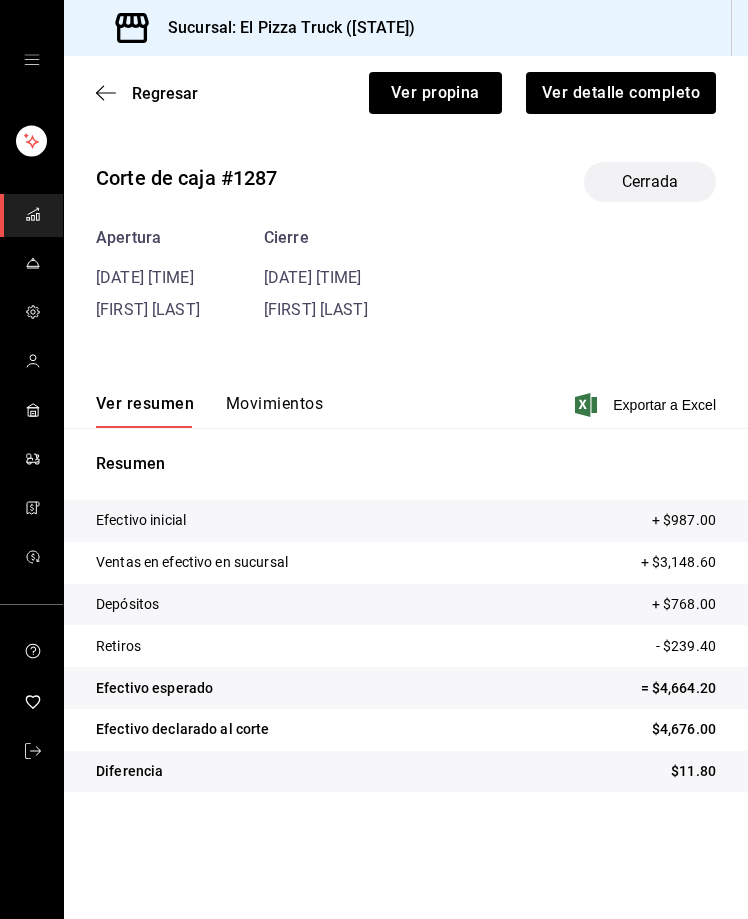 scroll, scrollTop: 0, scrollLeft: 0, axis: both 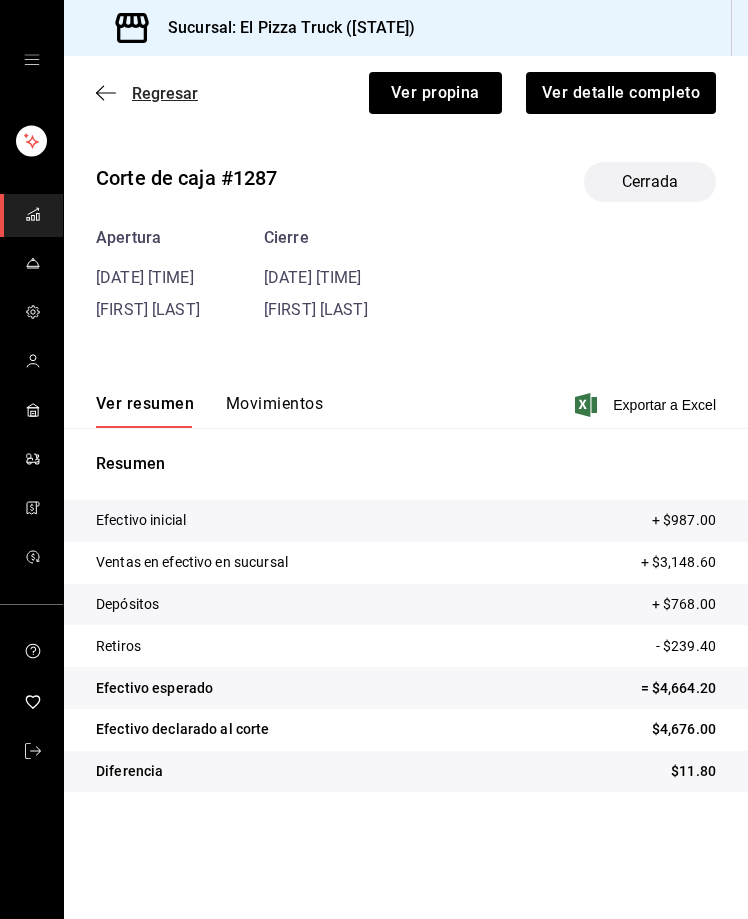 click 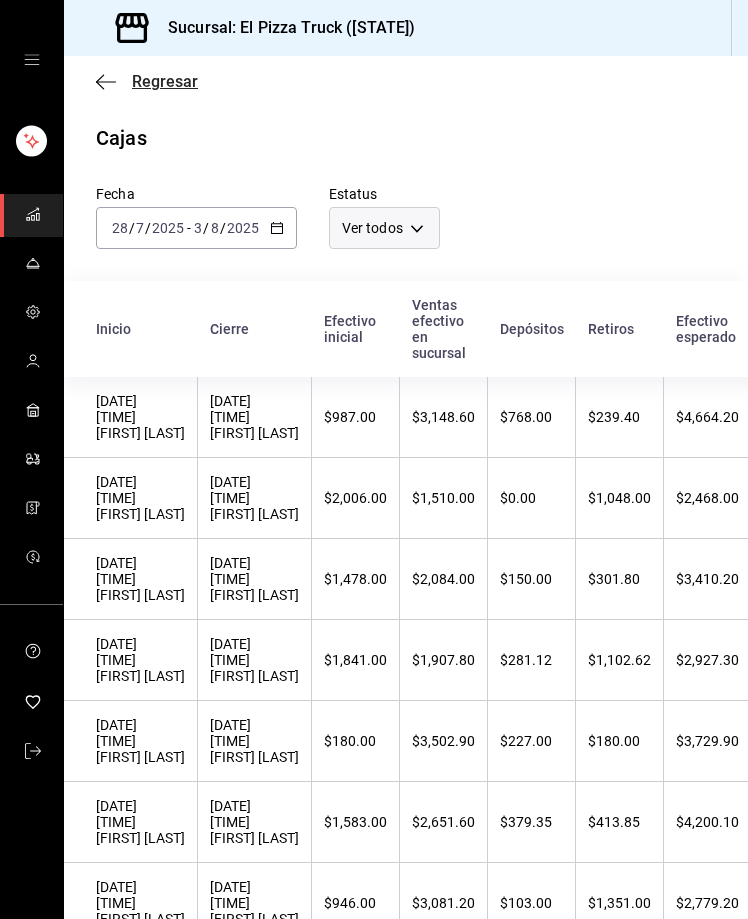 click 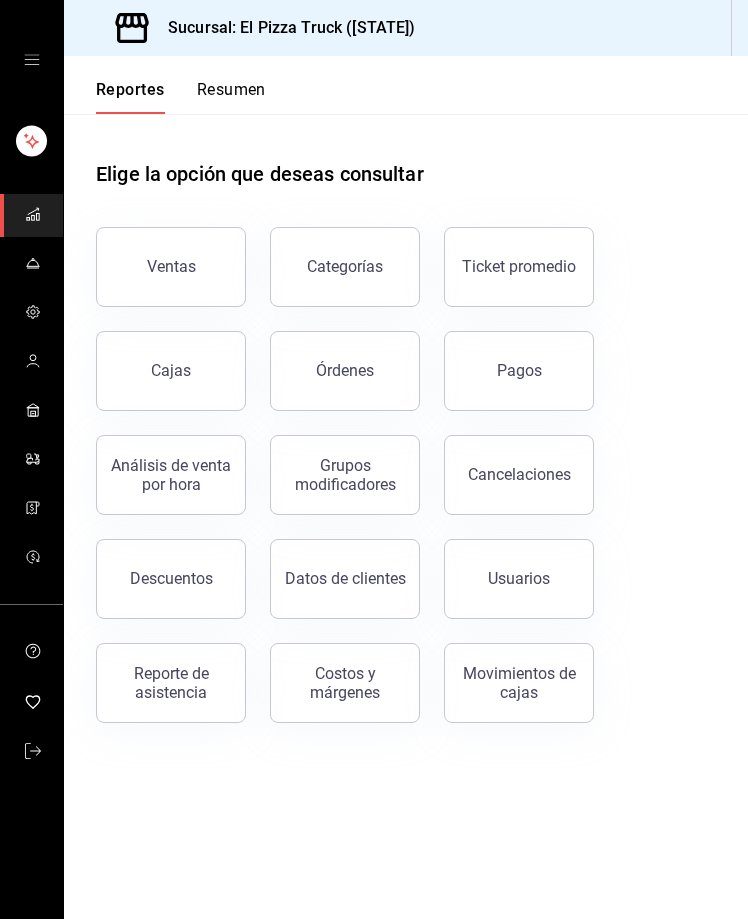click on "Resumen" at bounding box center (231, 97) 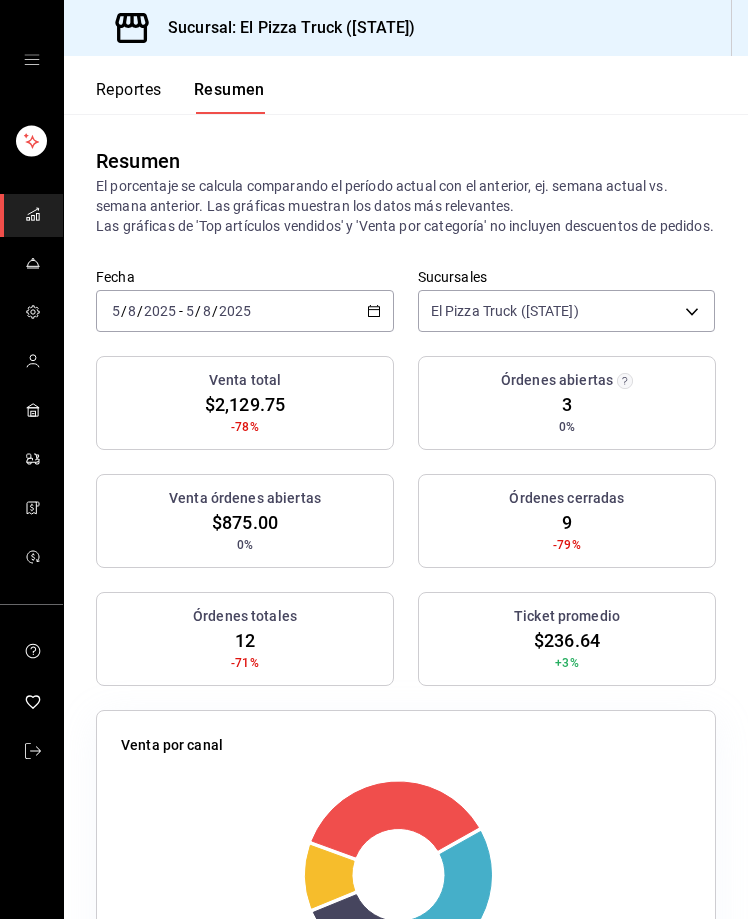 click 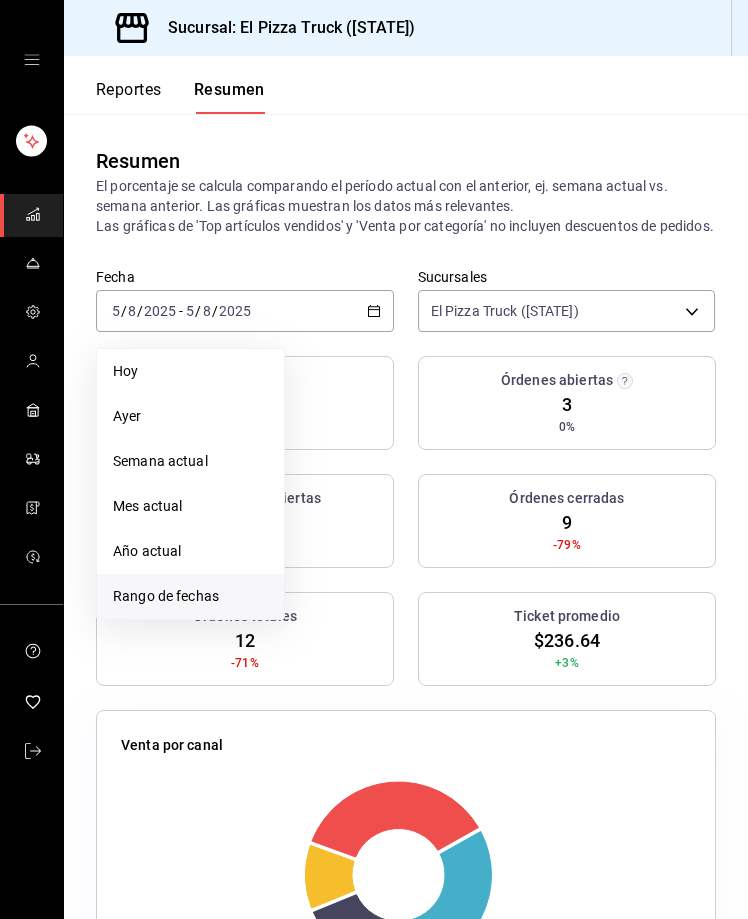 click on "Rango de fechas" at bounding box center [190, 596] 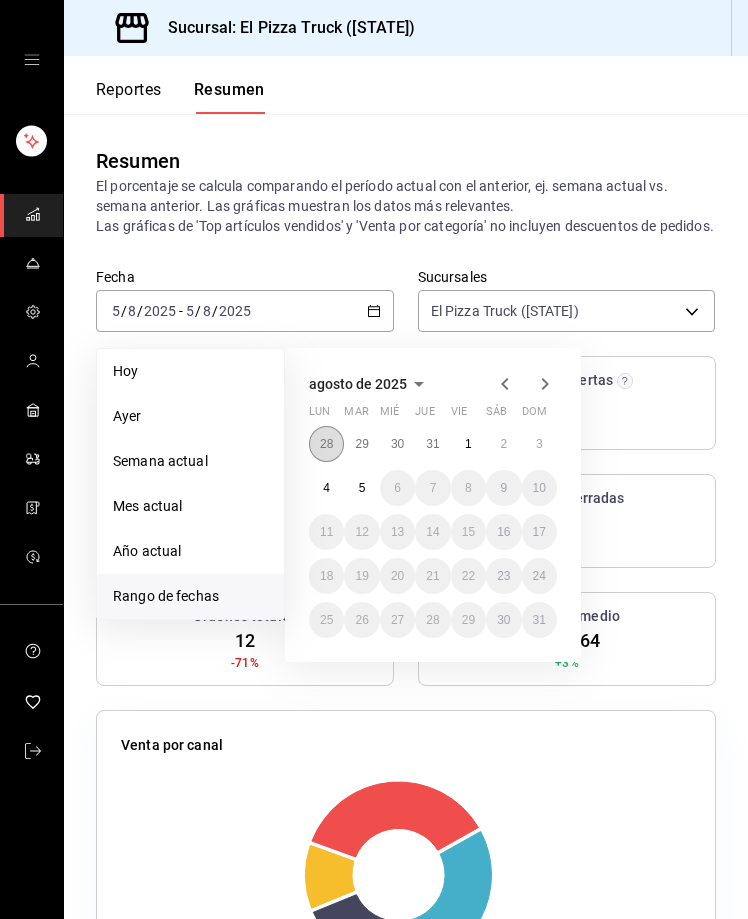 click on "28" at bounding box center [326, 444] 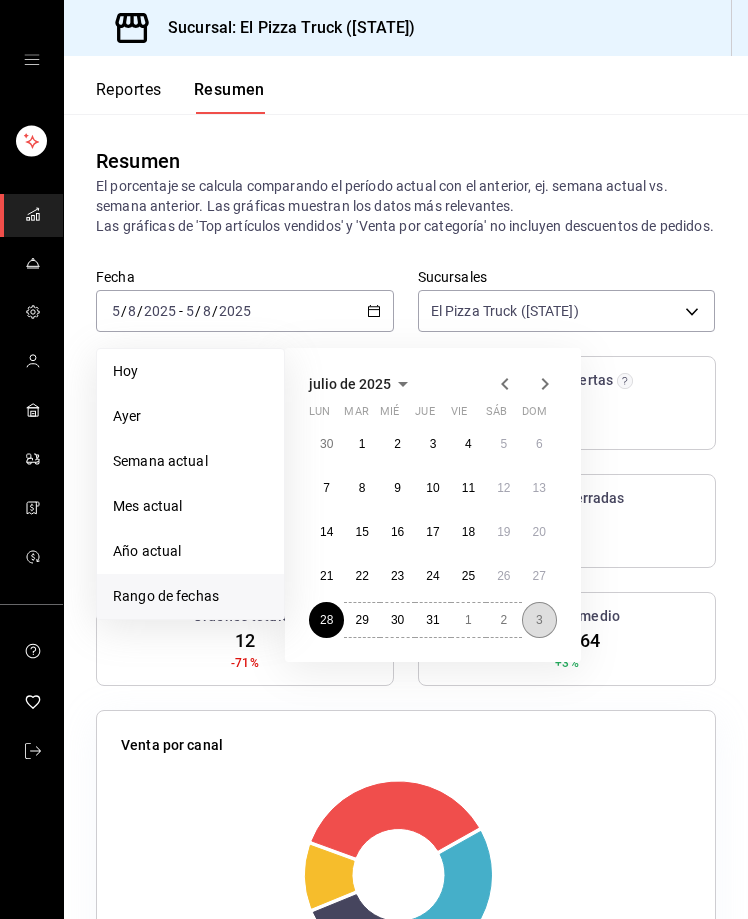 click on "3" at bounding box center [539, 620] 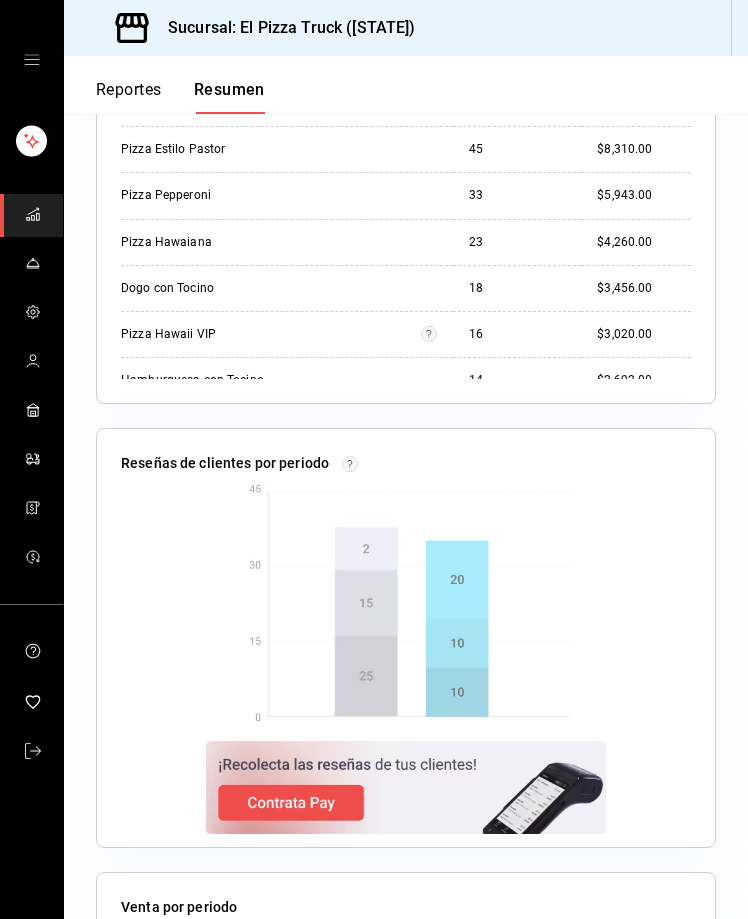 scroll, scrollTop: 2927, scrollLeft: 0, axis: vertical 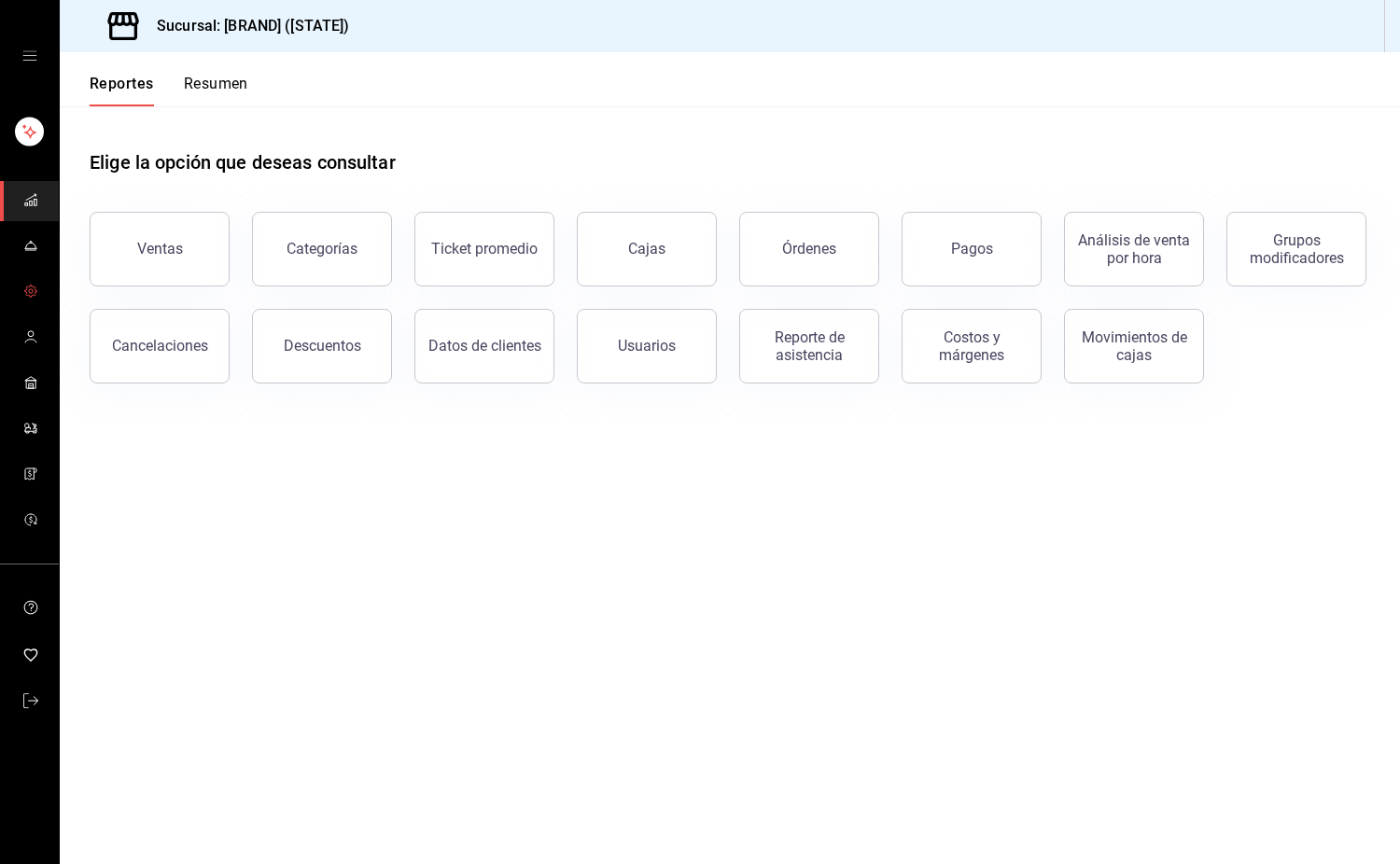 click 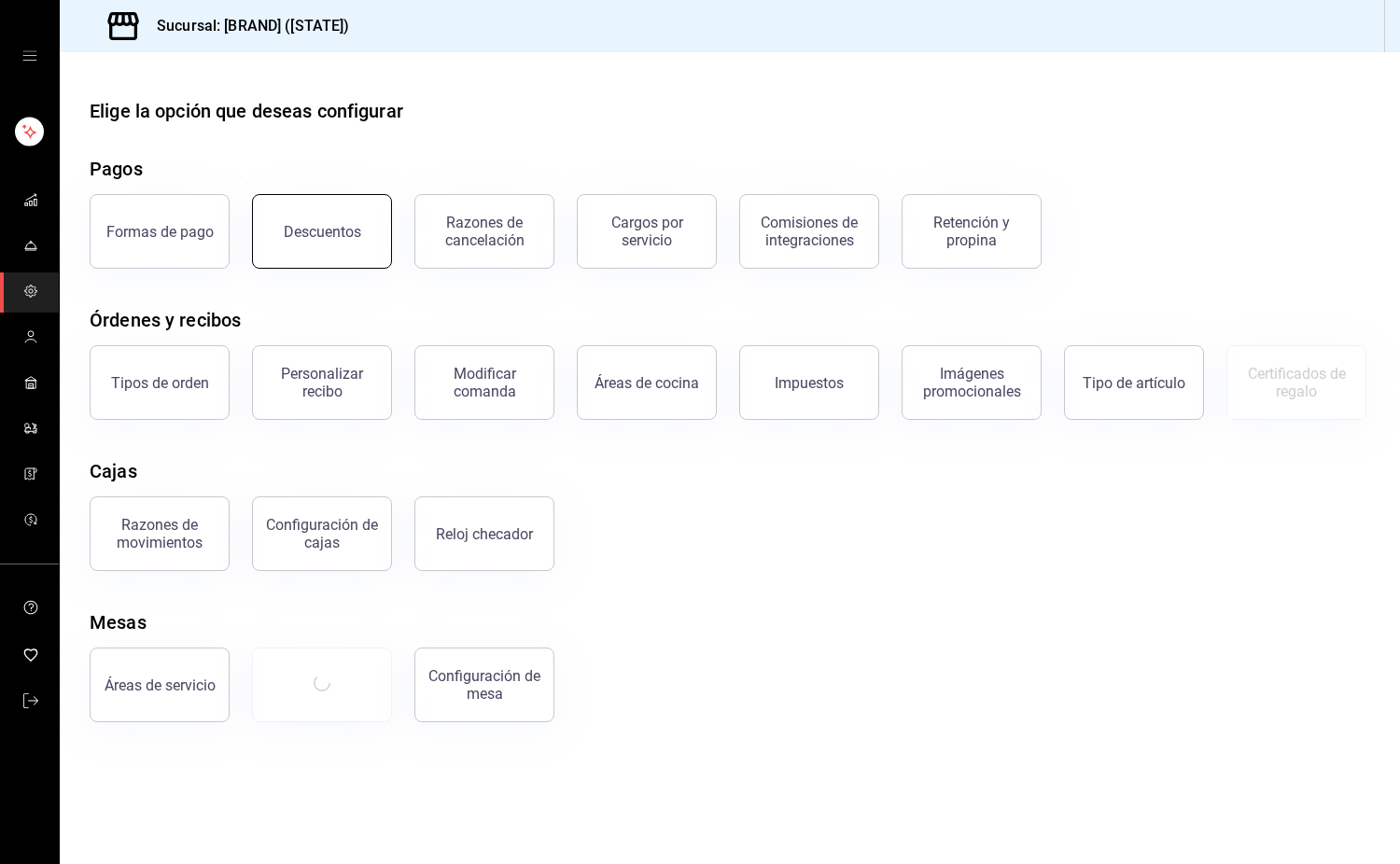 click on "Descuentos" at bounding box center [322, 231] 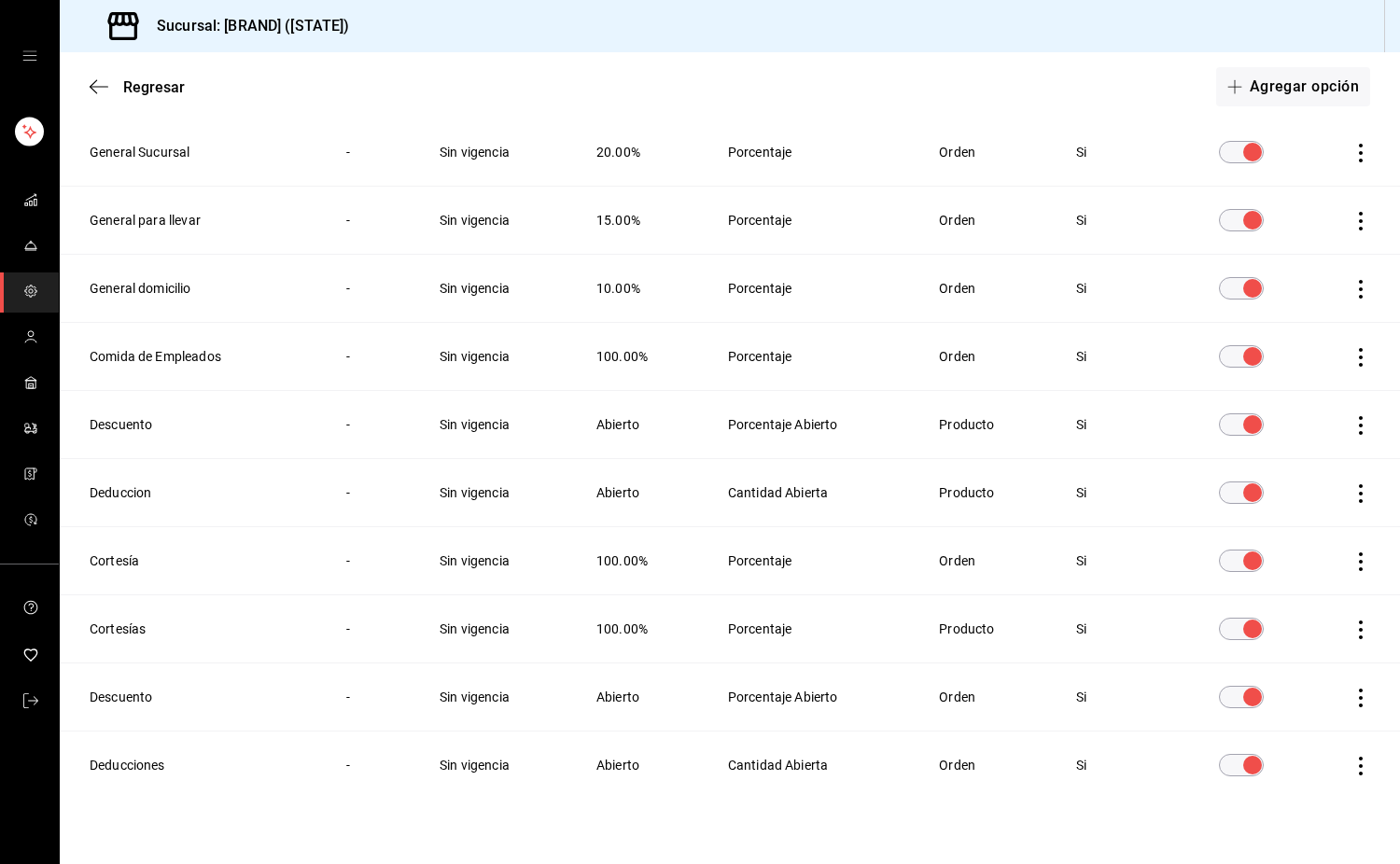 scroll, scrollTop: 278, scrollLeft: 0, axis: vertical 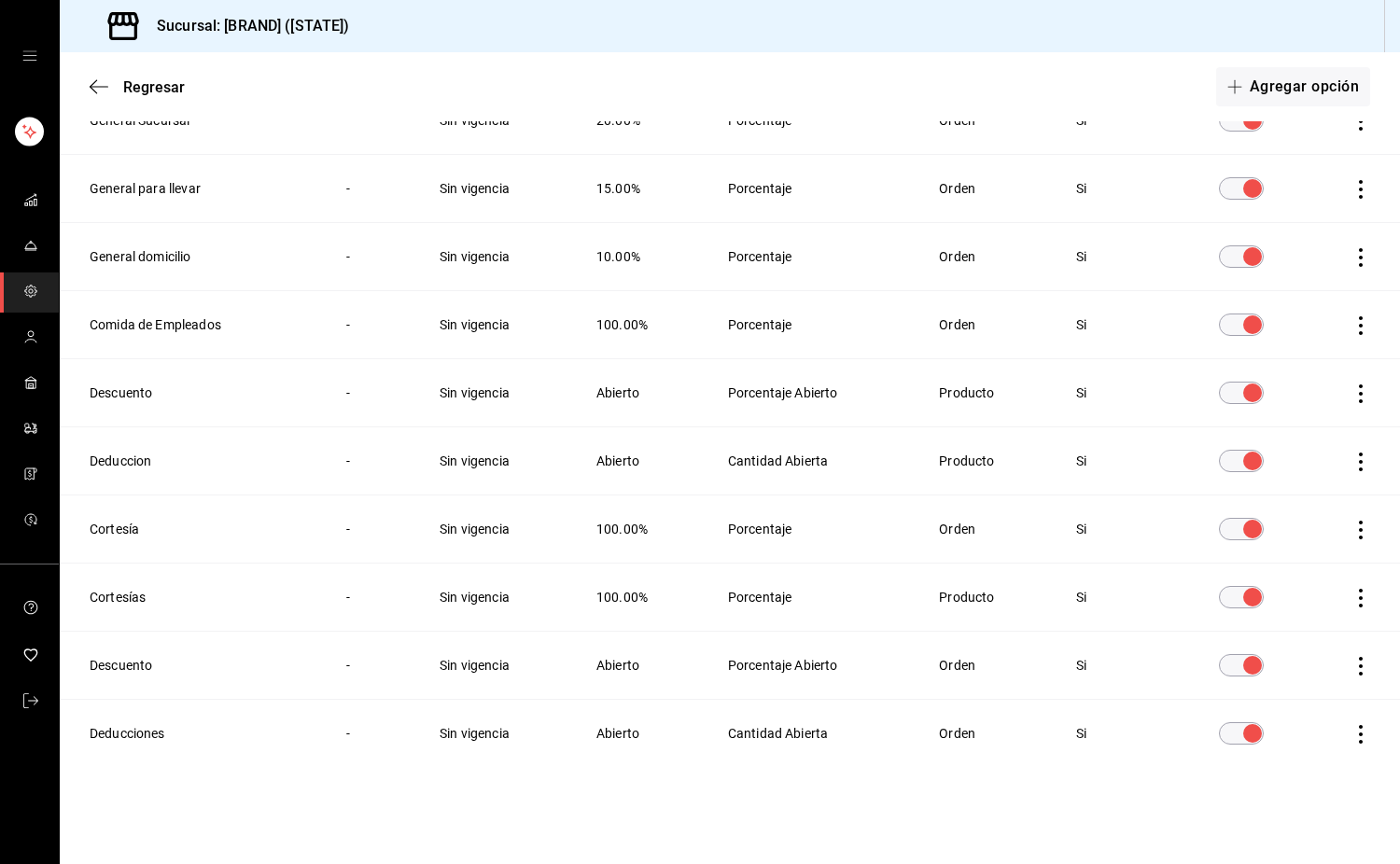 click 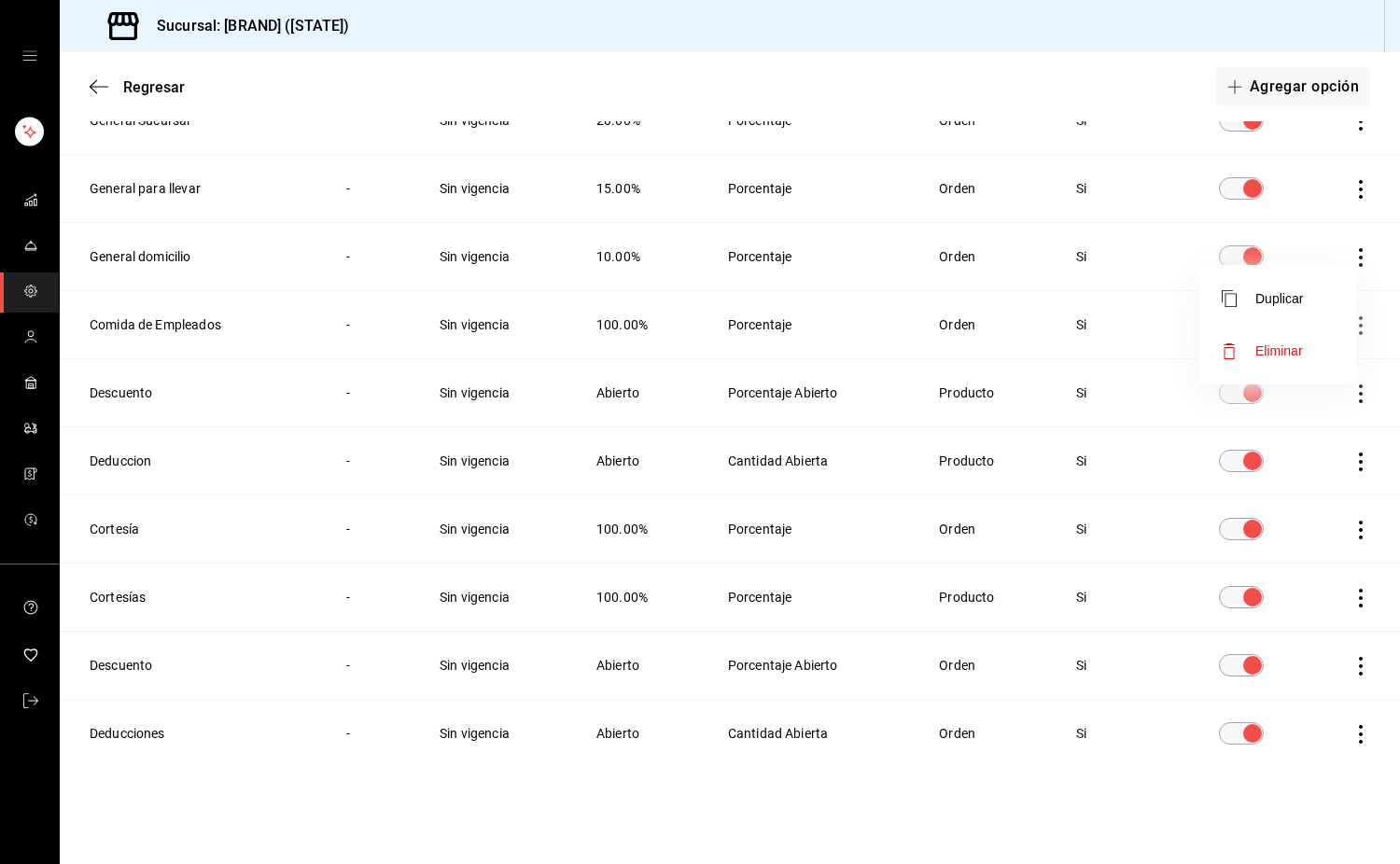 click on "Eliminar" at bounding box center (1262, 351) 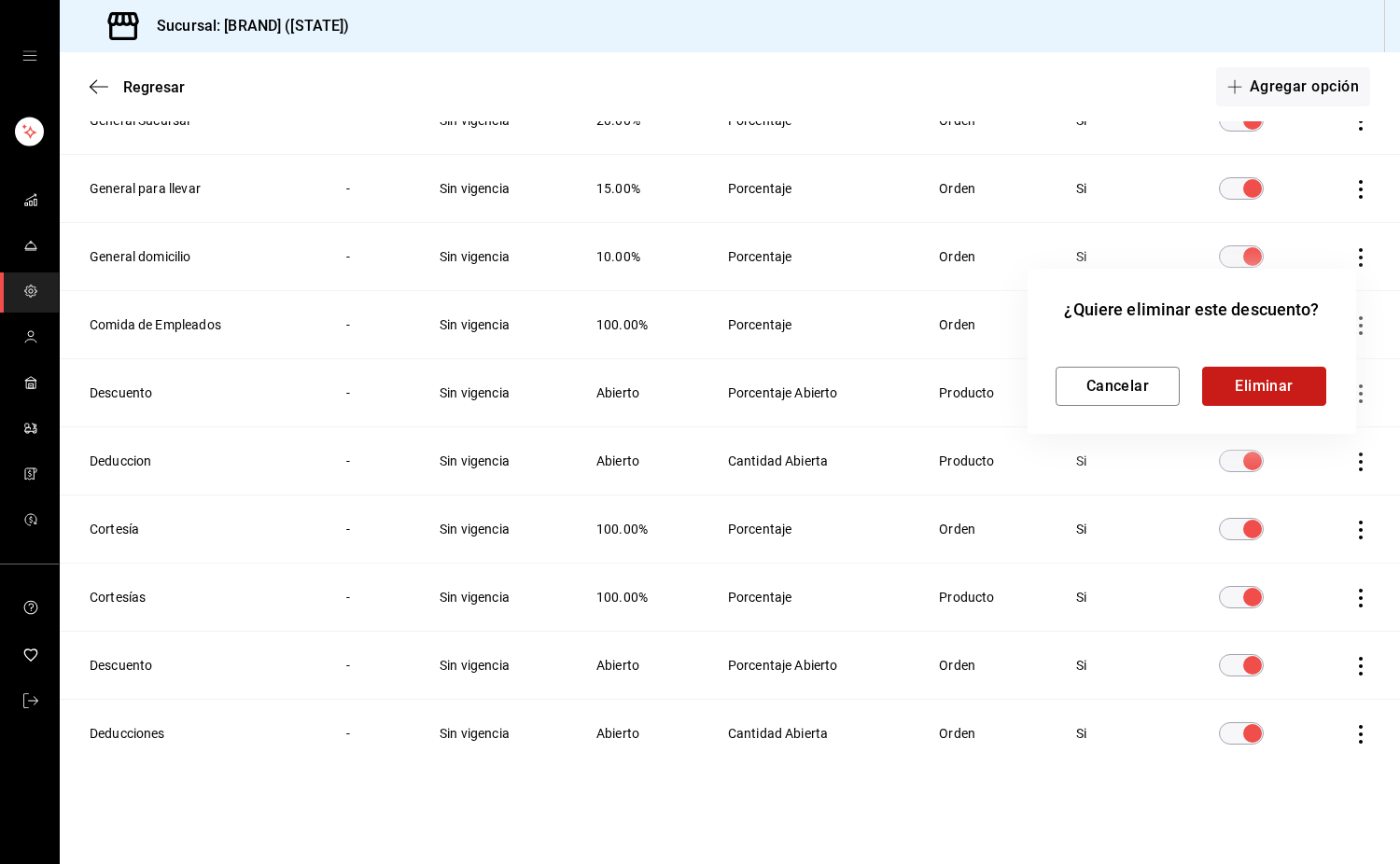 click on "Eliminar" at bounding box center (1264, 386) 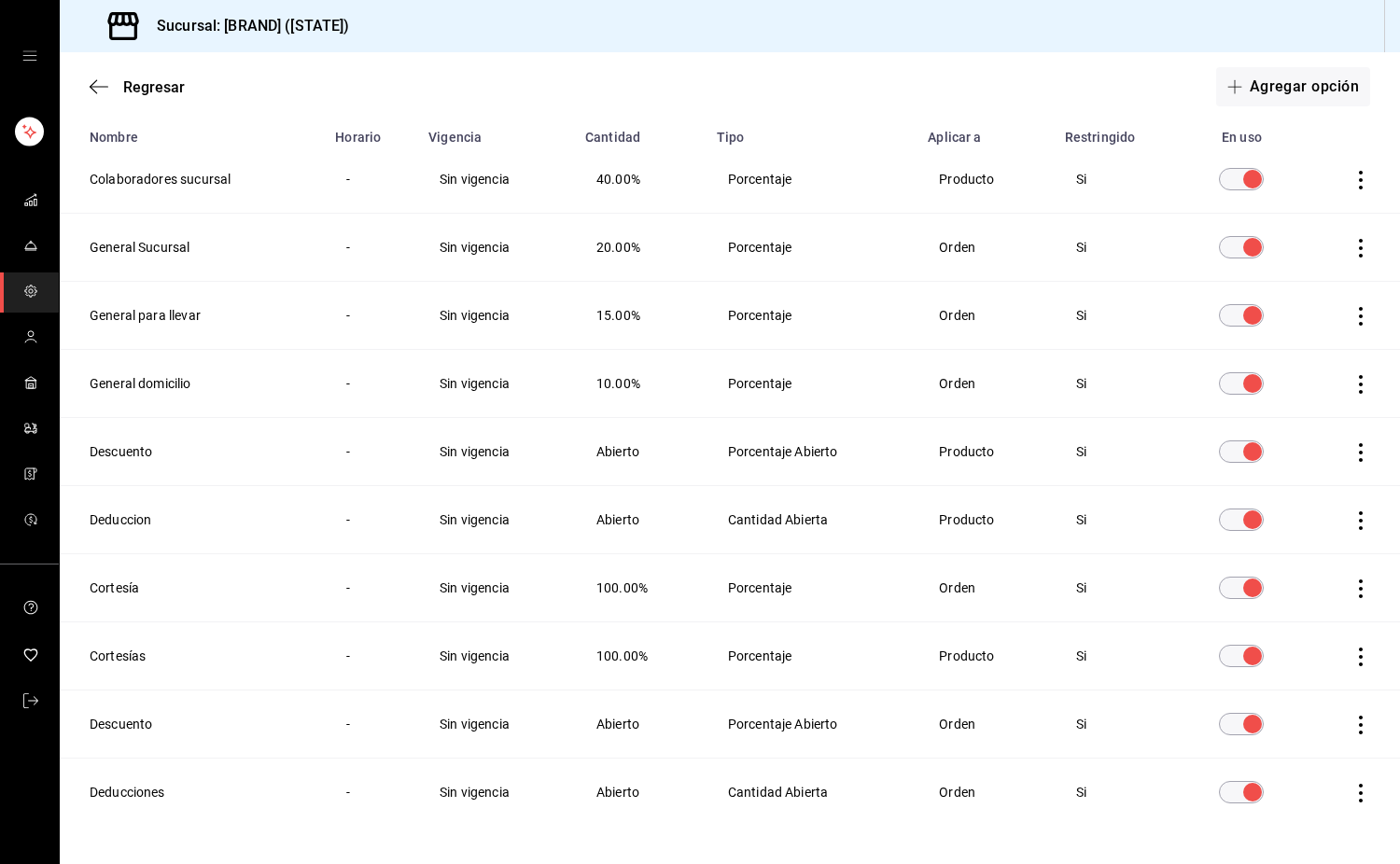scroll, scrollTop: 210, scrollLeft: 0, axis: vertical 